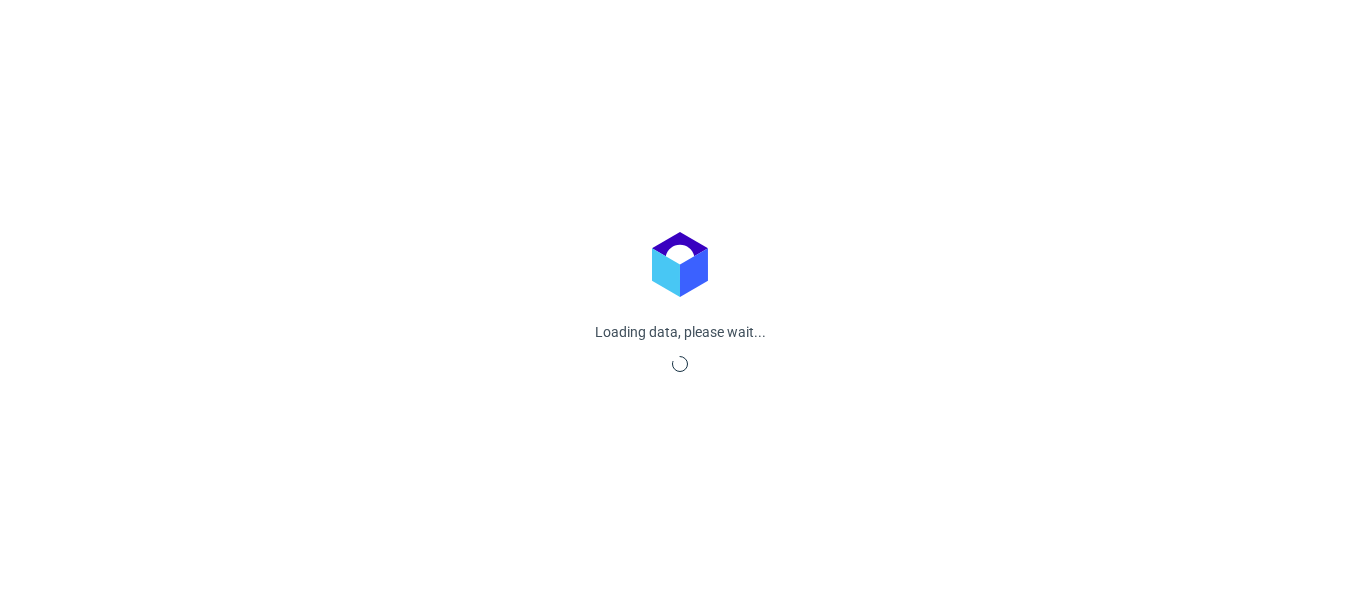 scroll, scrollTop: 0, scrollLeft: 0, axis: both 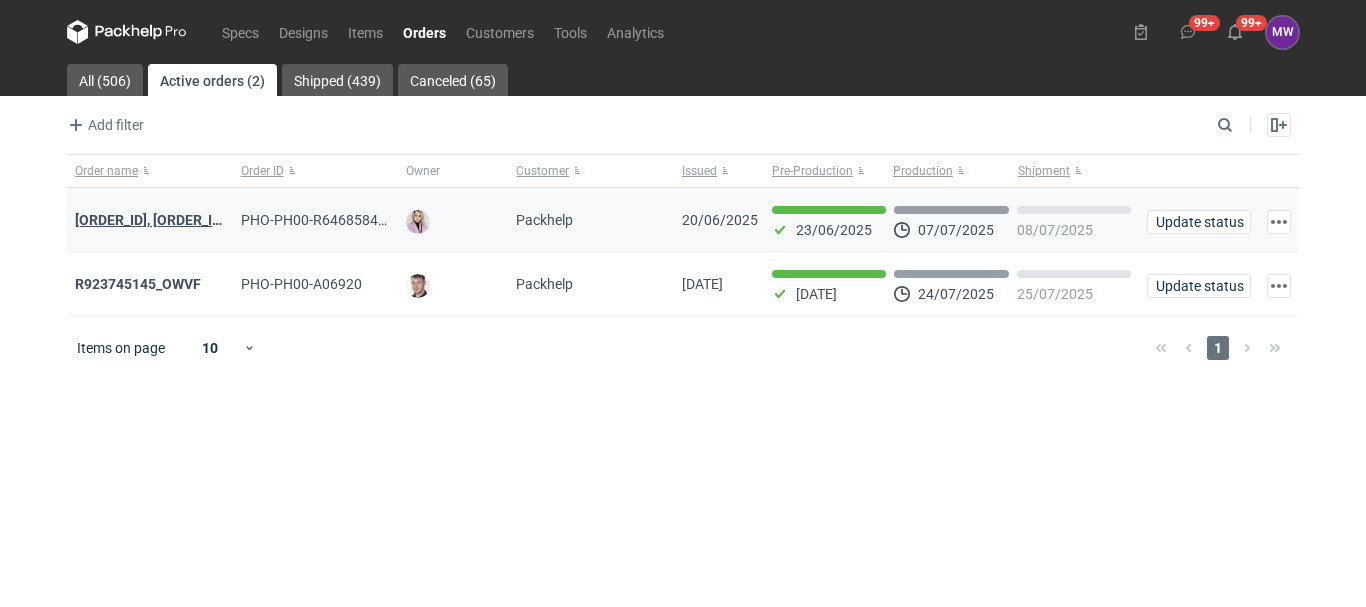 click on "[ORDER_ID], [ORDER_ID]" at bounding box center (150, 220) 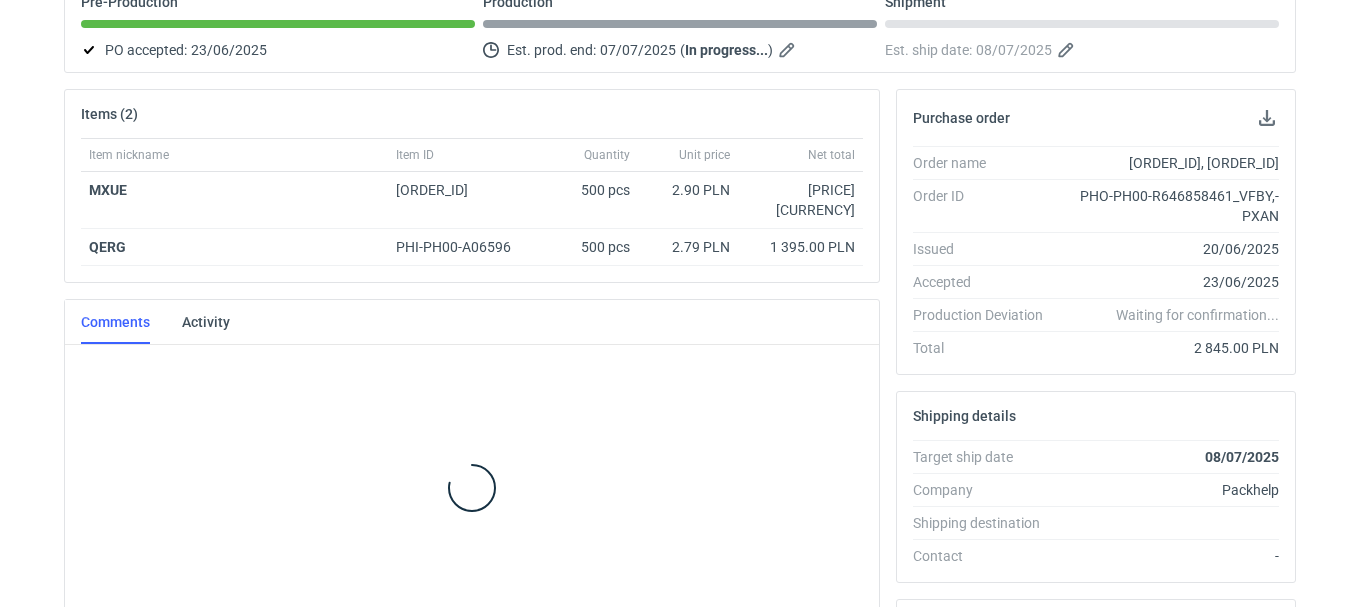 scroll, scrollTop: 224, scrollLeft: 0, axis: vertical 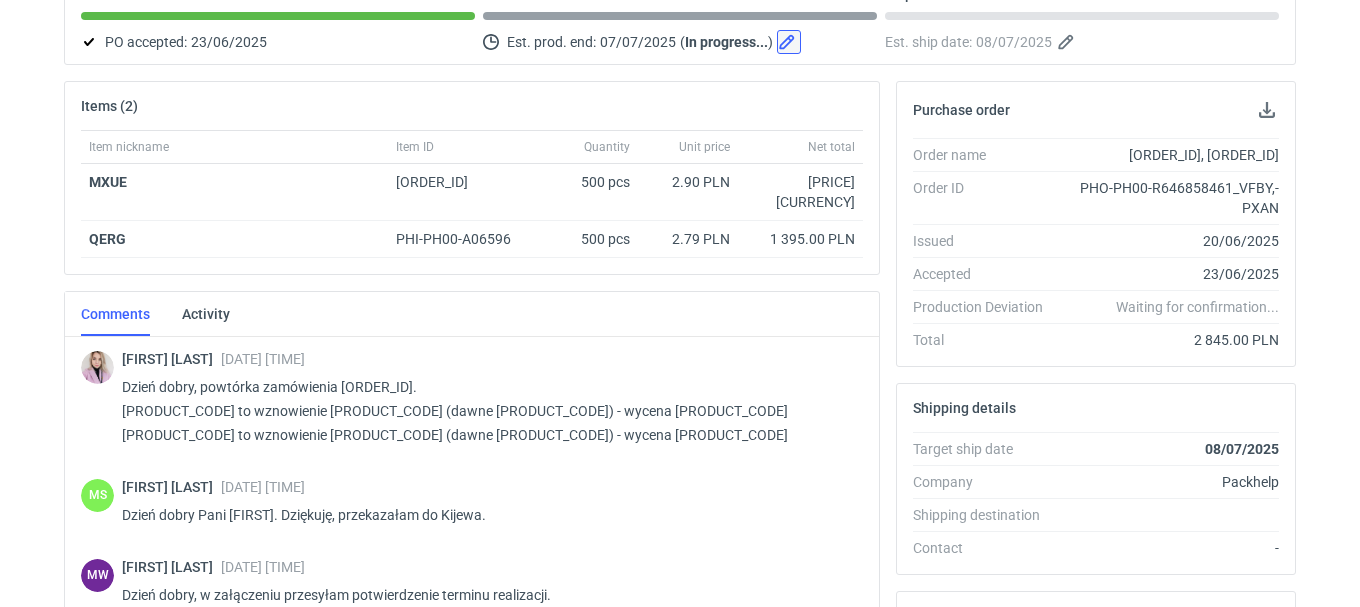click at bounding box center (789, 42) 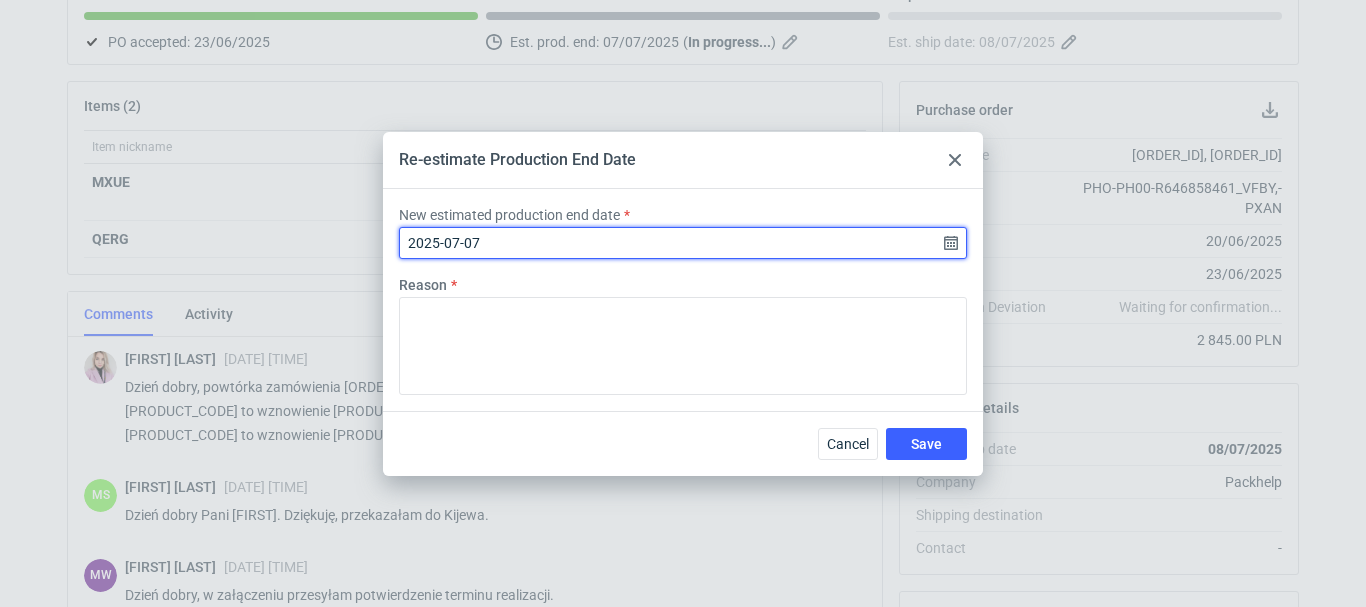 click on "2025-07-07" at bounding box center (683, 243) 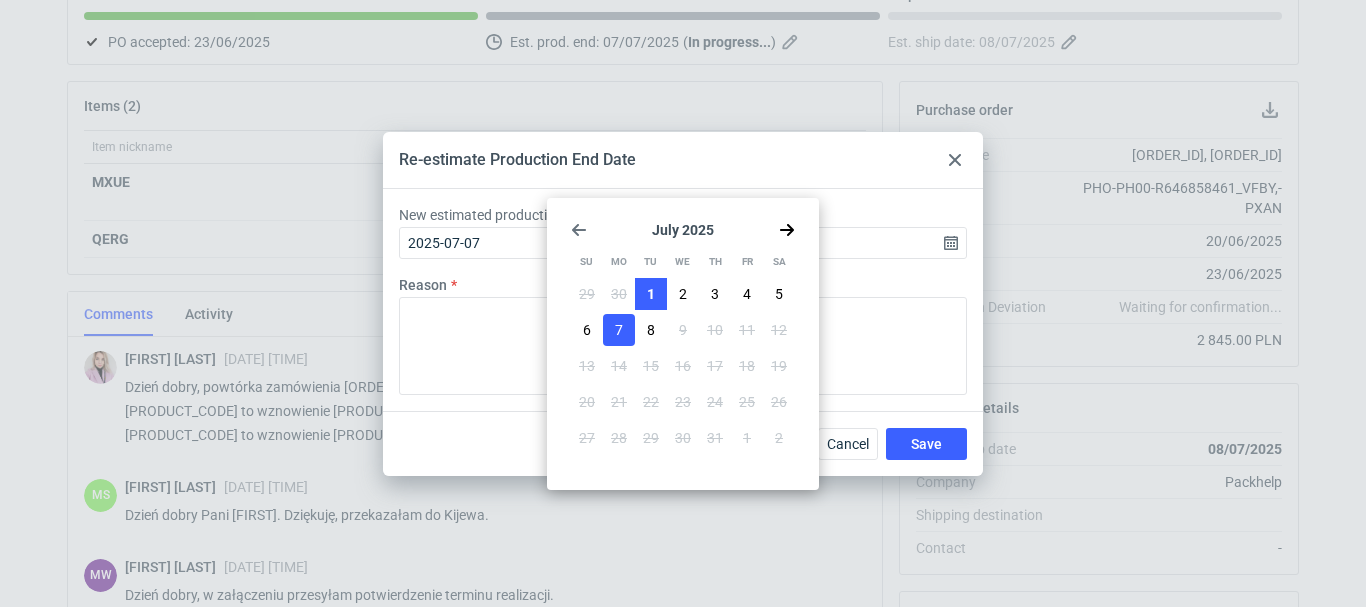 click on "1" at bounding box center (651, 294) 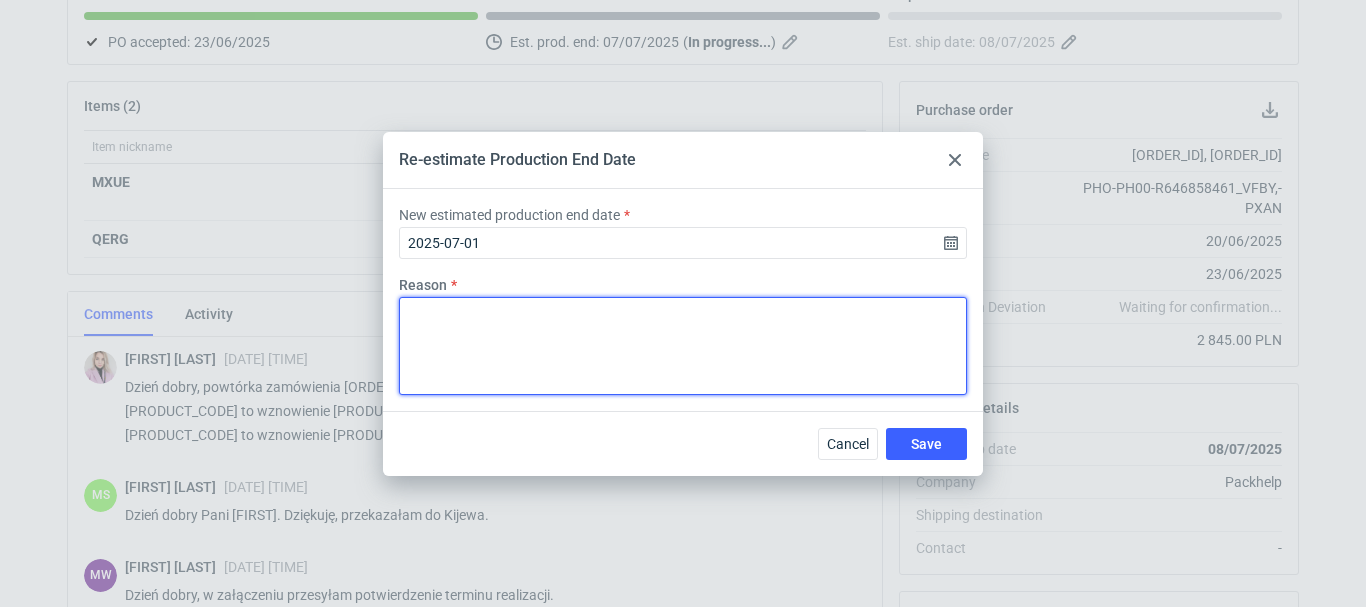 click on "Reason" at bounding box center [683, 346] 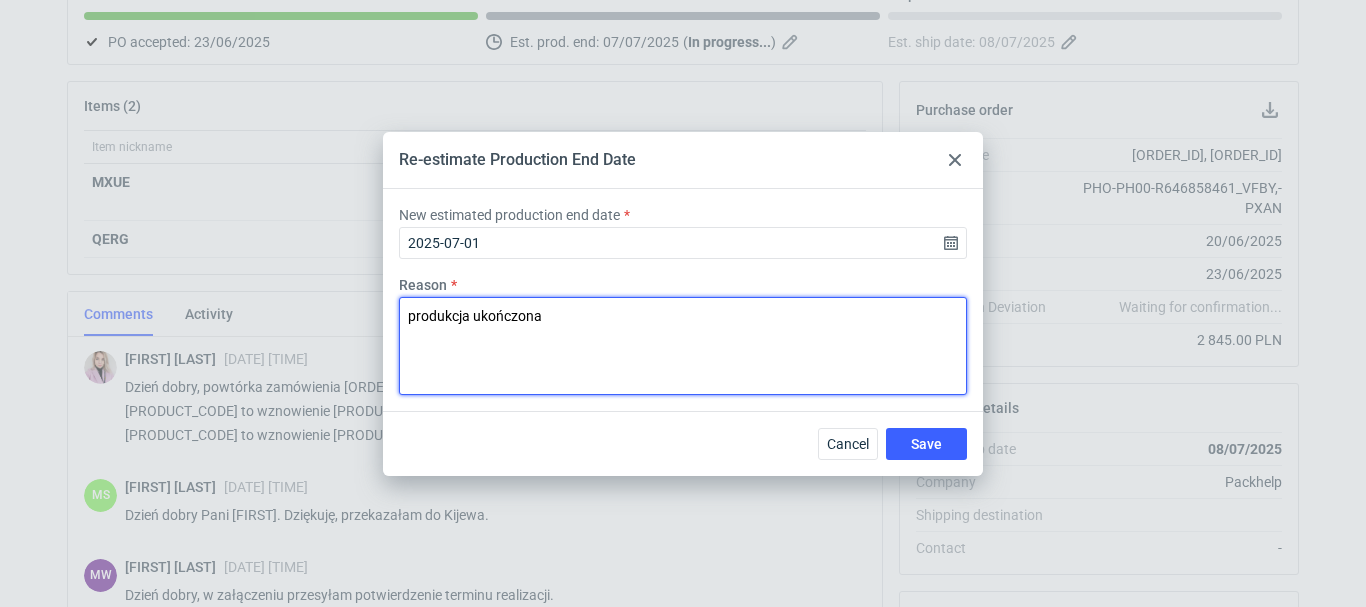 click on "produkcja ukończona" at bounding box center [683, 346] 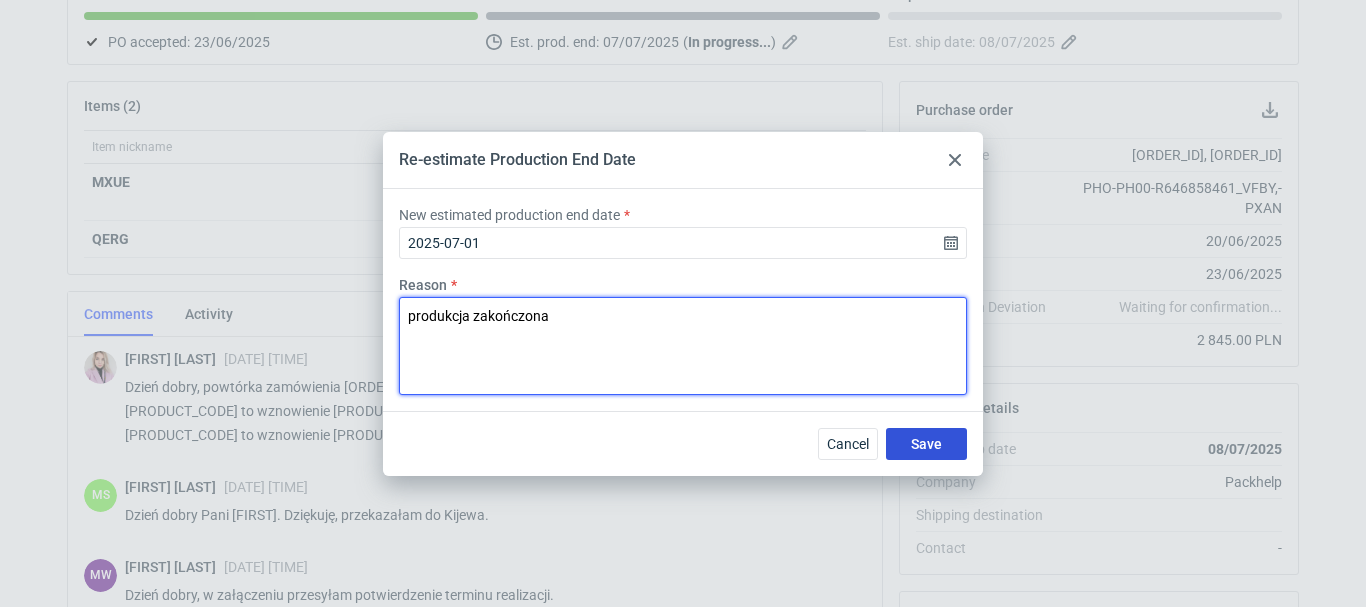 type on "produkcja zakończona" 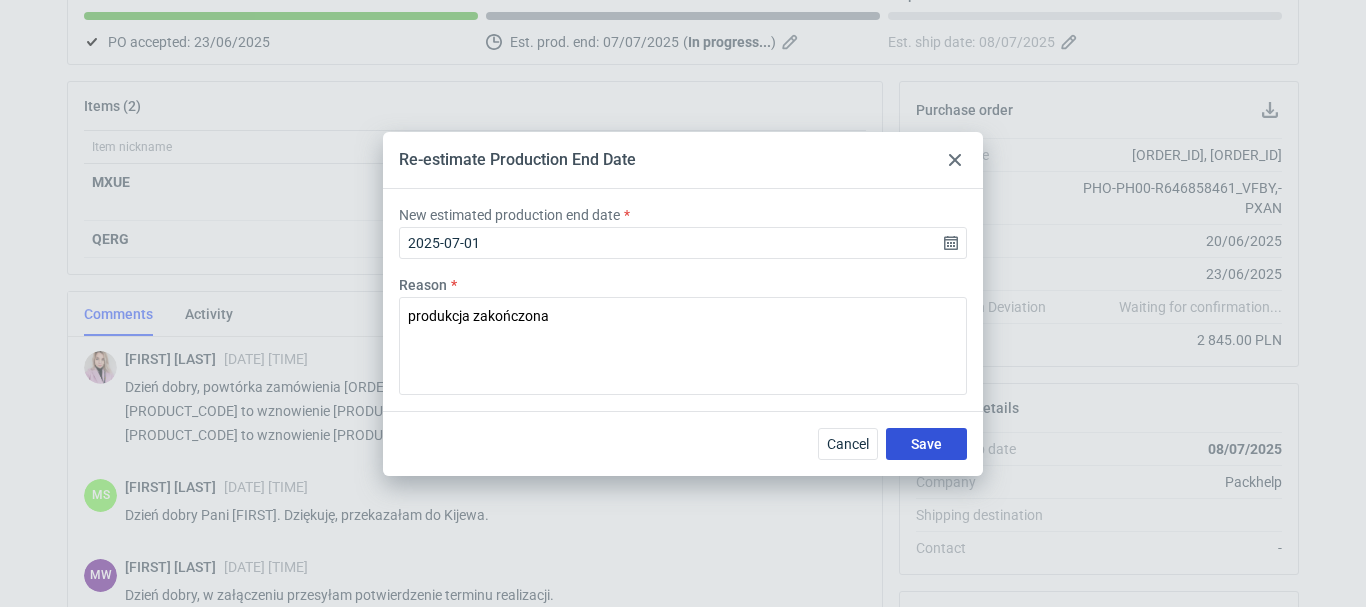 click on "Save" at bounding box center [926, 444] 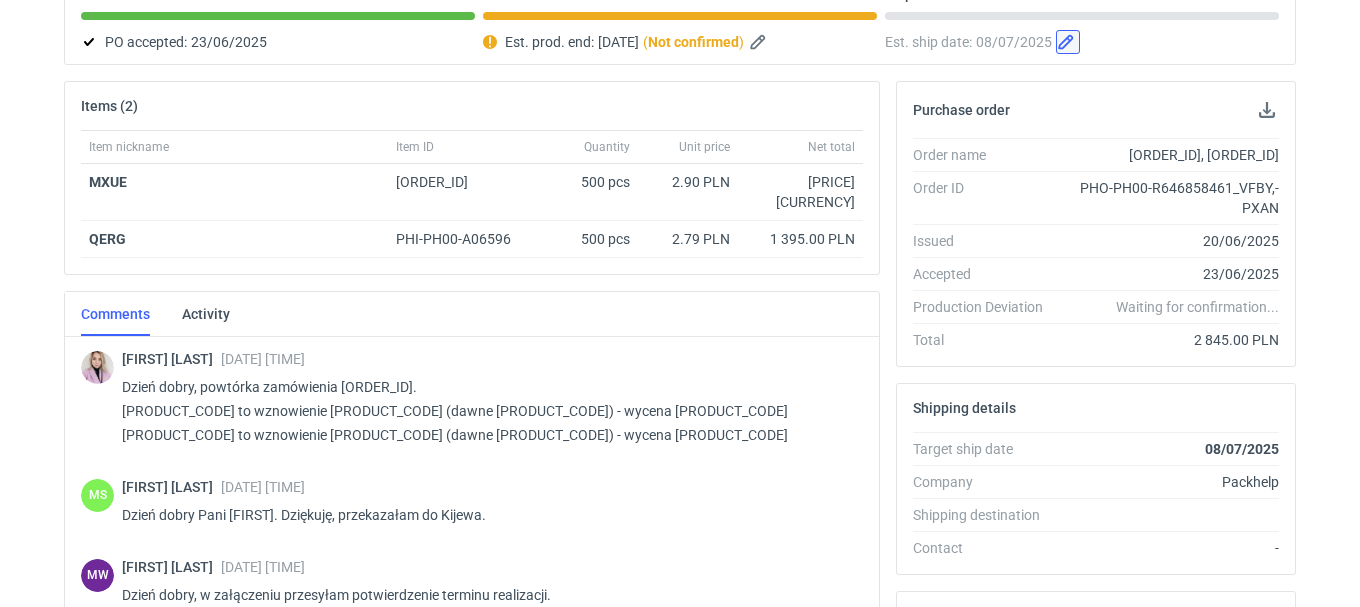 click at bounding box center [1068, 42] 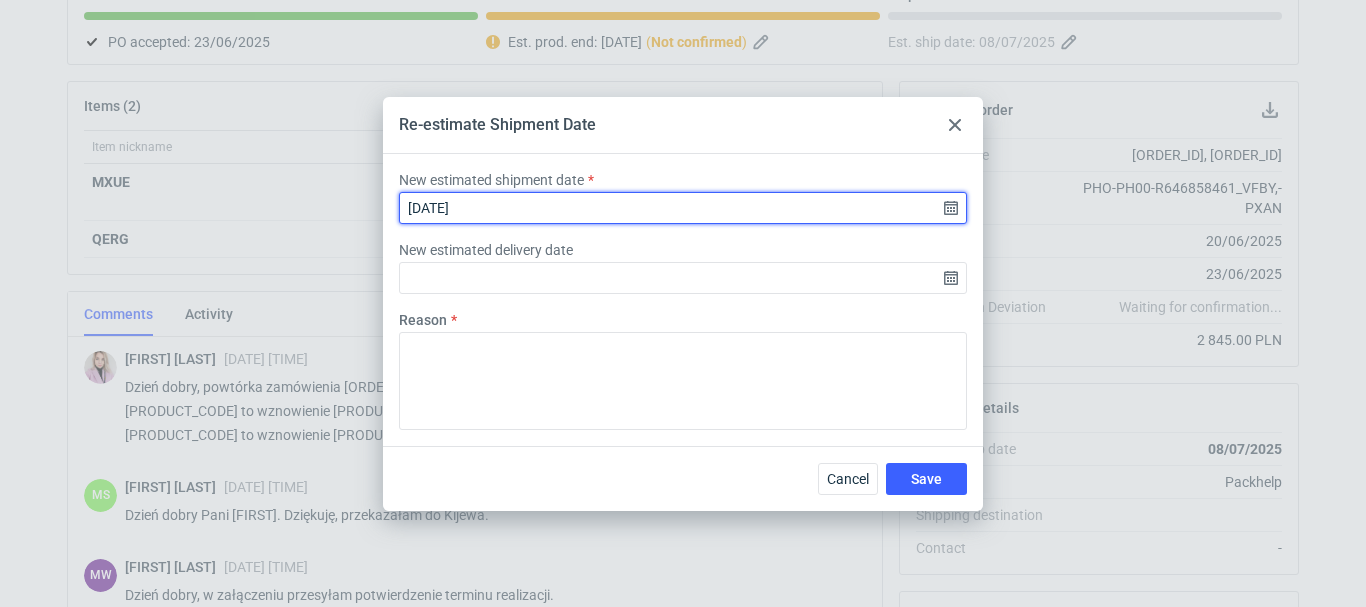 click on "[DATE]" at bounding box center (683, 208) 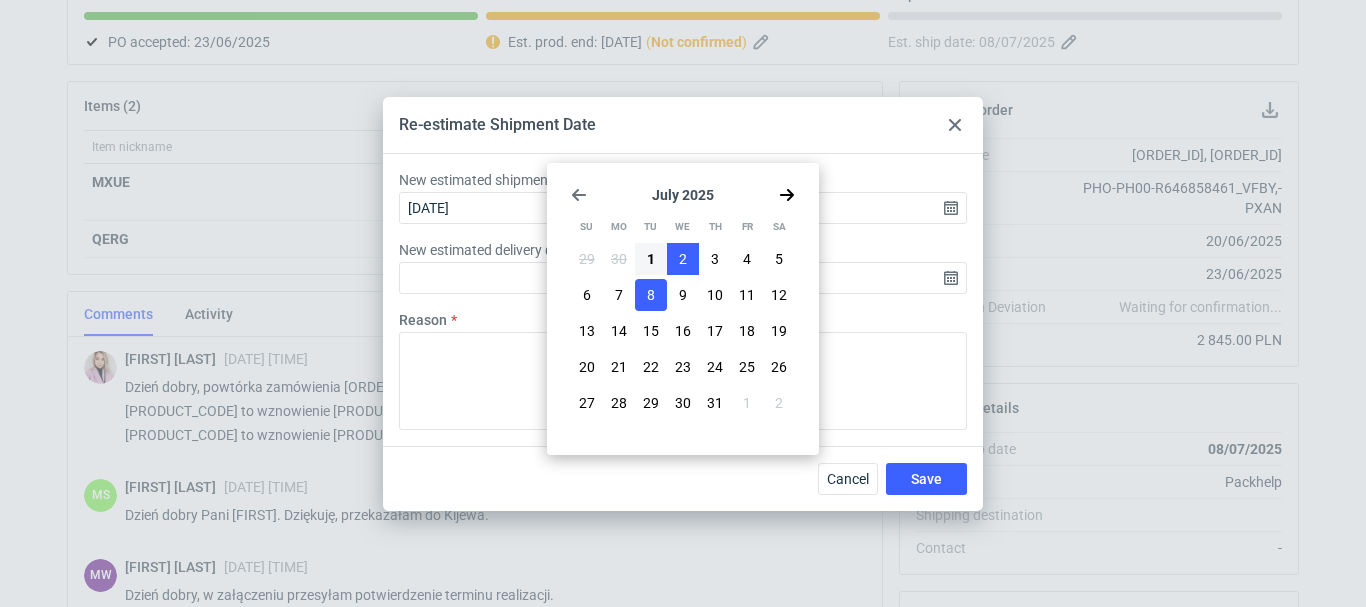 click on "2" at bounding box center (683, 259) 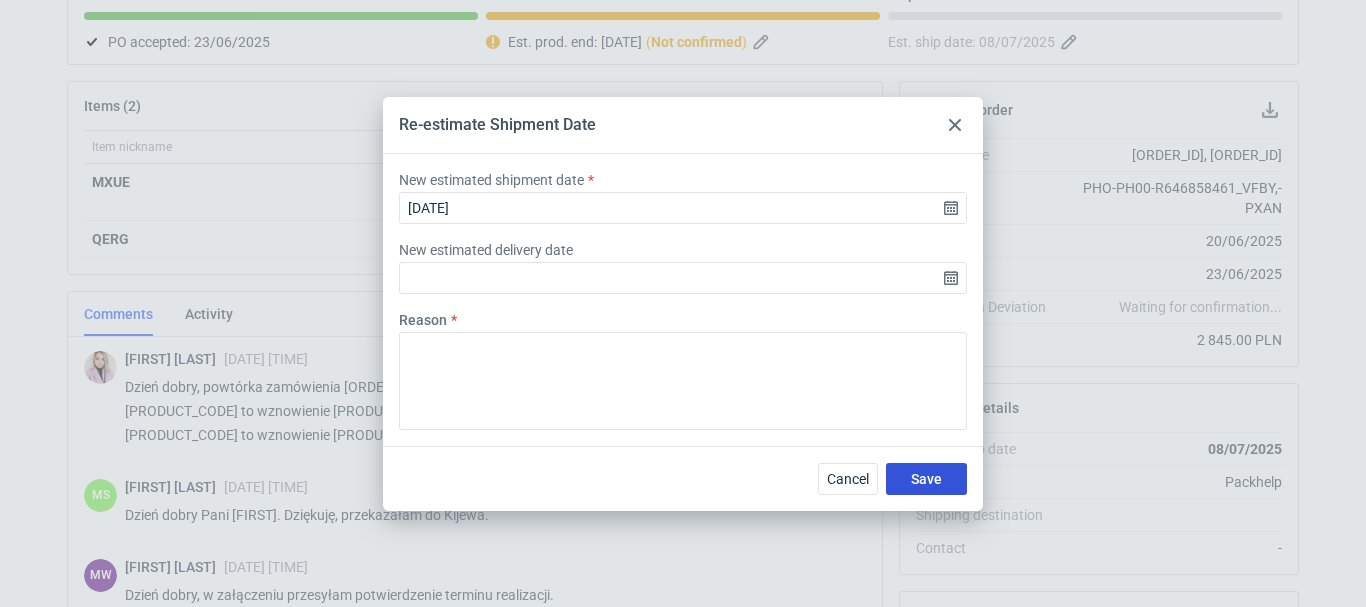 click on "Save" at bounding box center (926, 479) 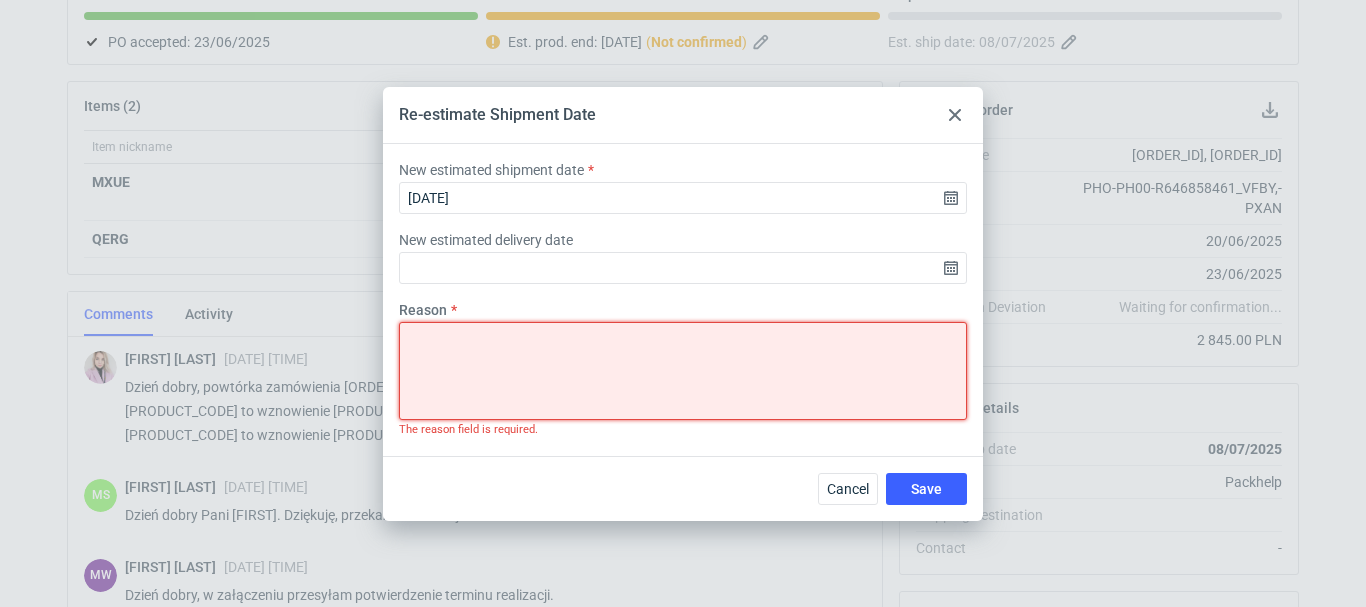 click on "Reason" at bounding box center (683, 371) 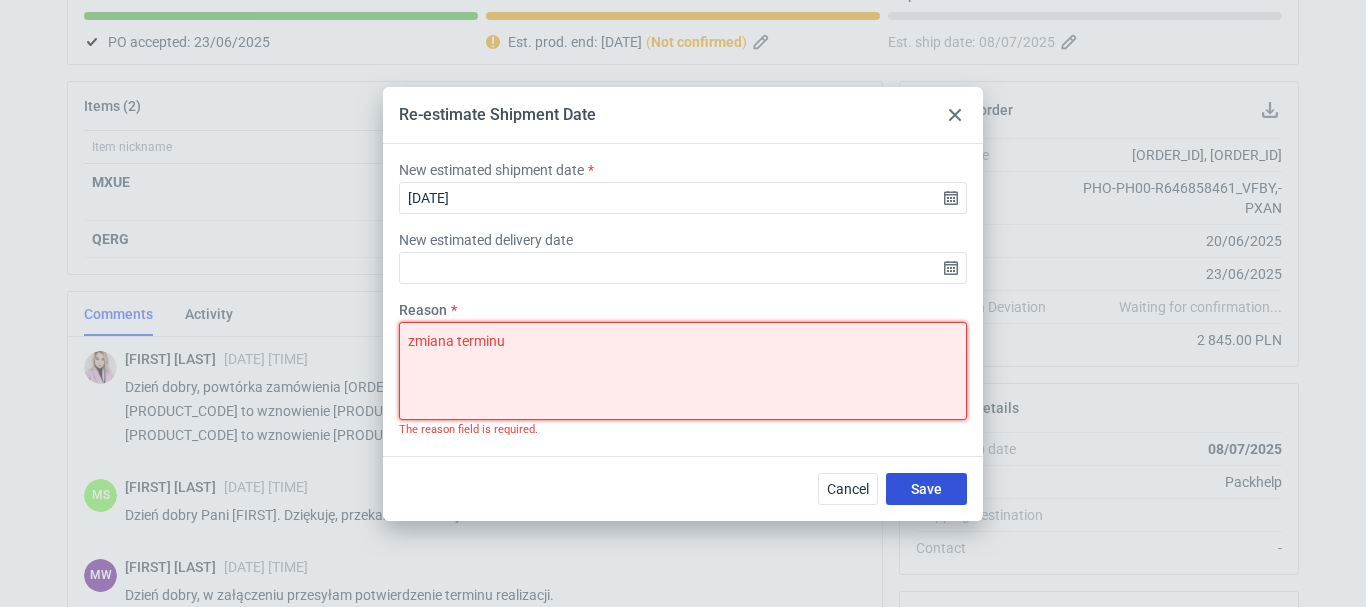type on "zmiana terminu" 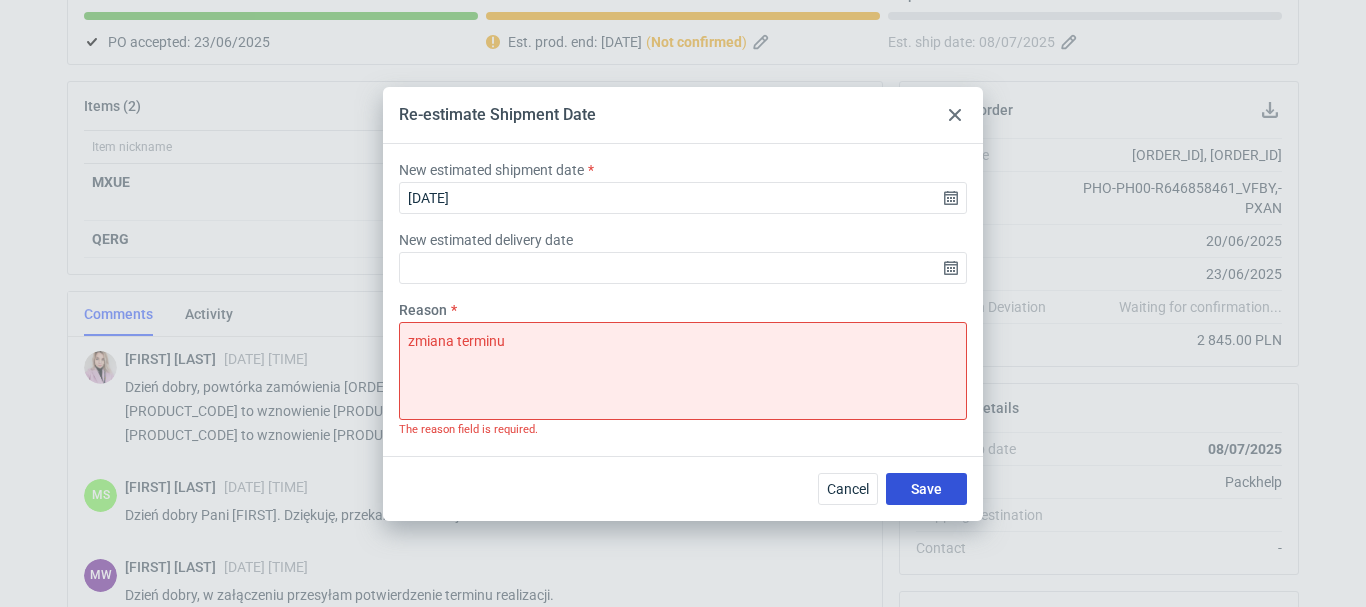 click on "Save" at bounding box center [926, 489] 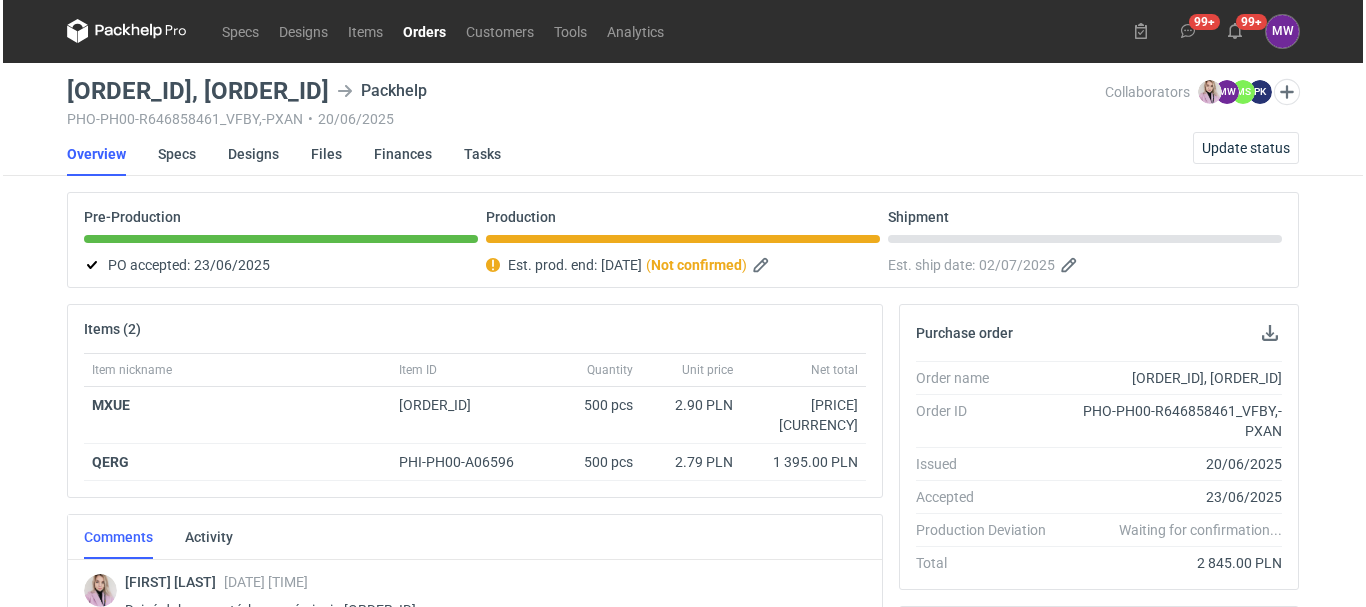 scroll, scrollTop: 0, scrollLeft: 0, axis: both 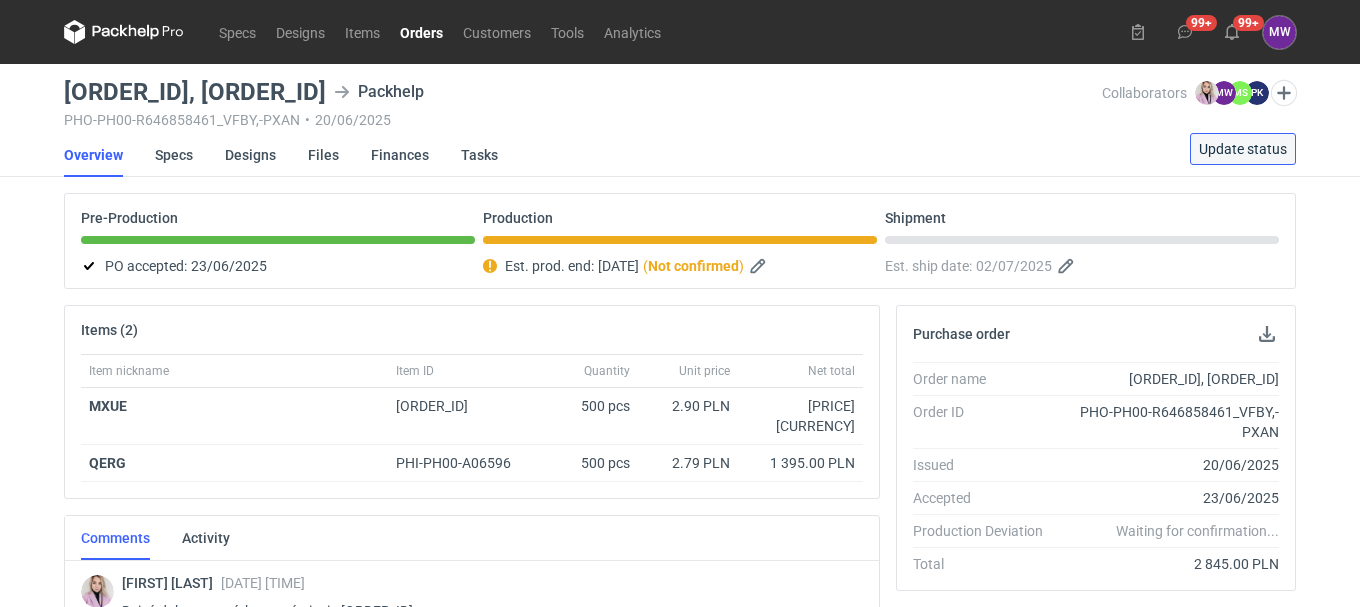 click on "Update status" at bounding box center [1243, 149] 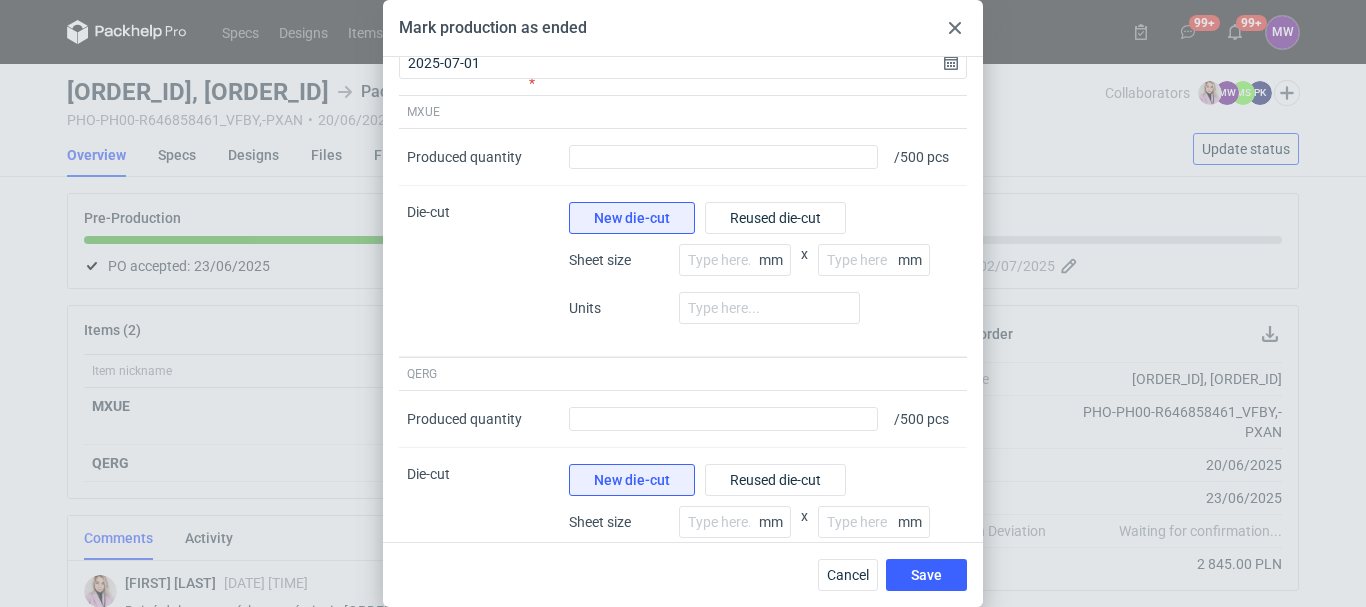 scroll, scrollTop: 0, scrollLeft: 0, axis: both 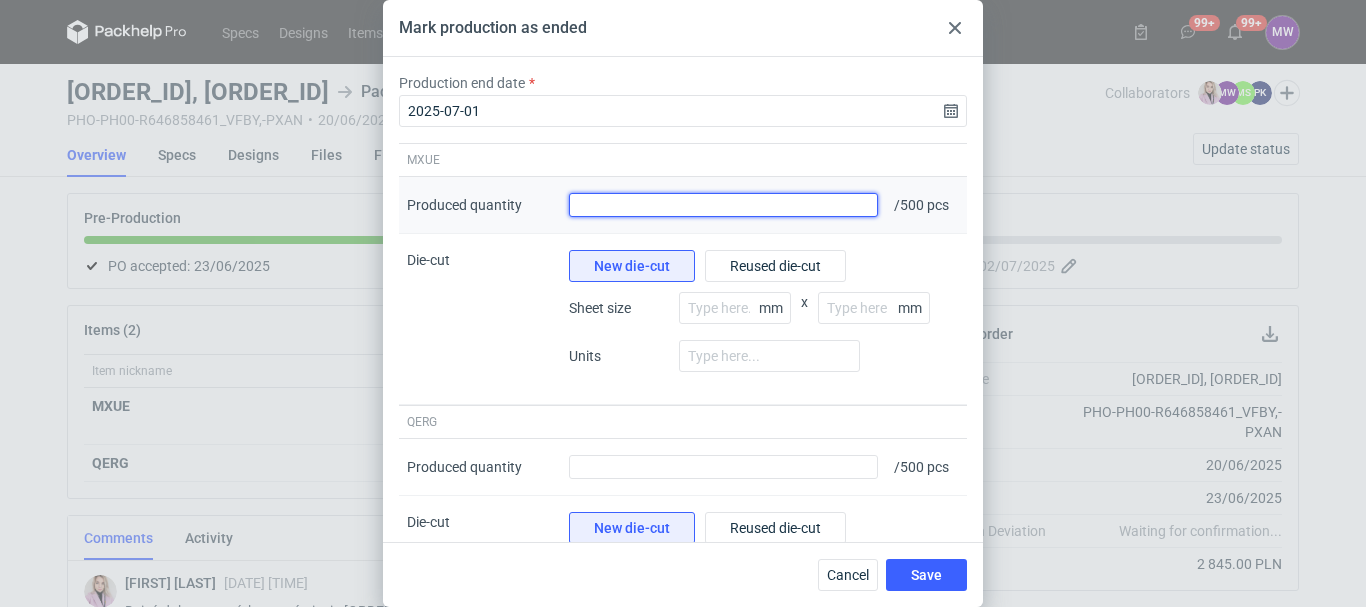 click on "Produced quantity" at bounding box center [723, 205] 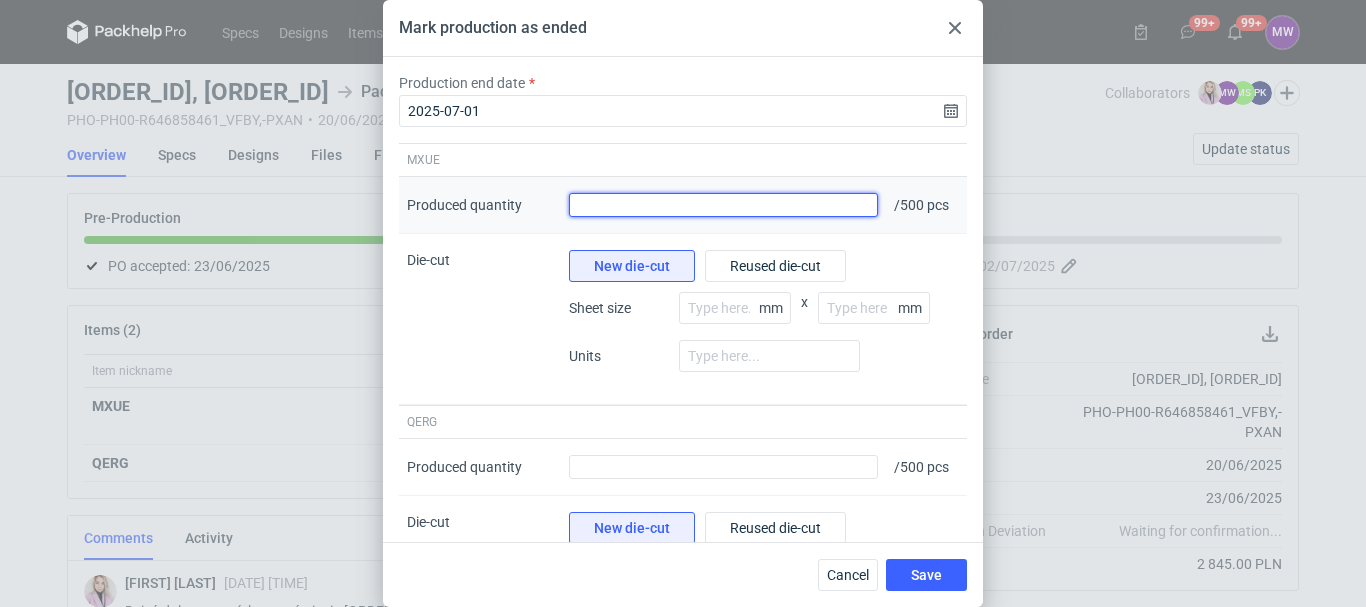 click on "Produced quantity" at bounding box center (723, 205) 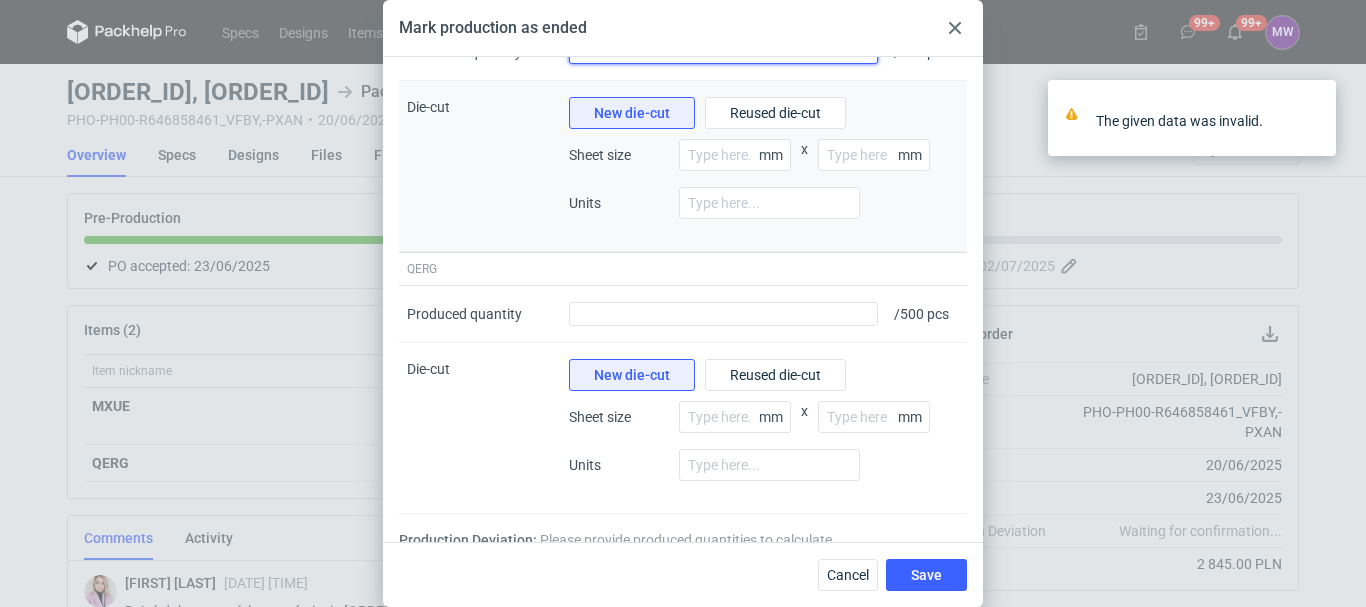 scroll, scrollTop: 169, scrollLeft: 0, axis: vertical 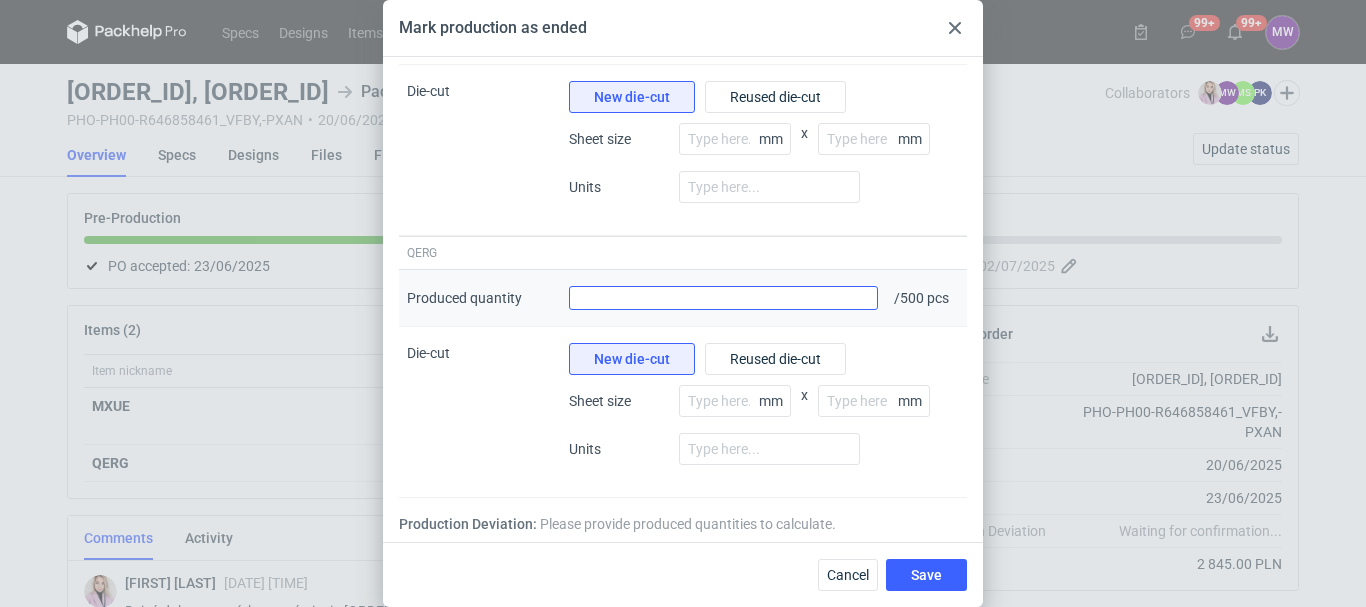 type on "540" 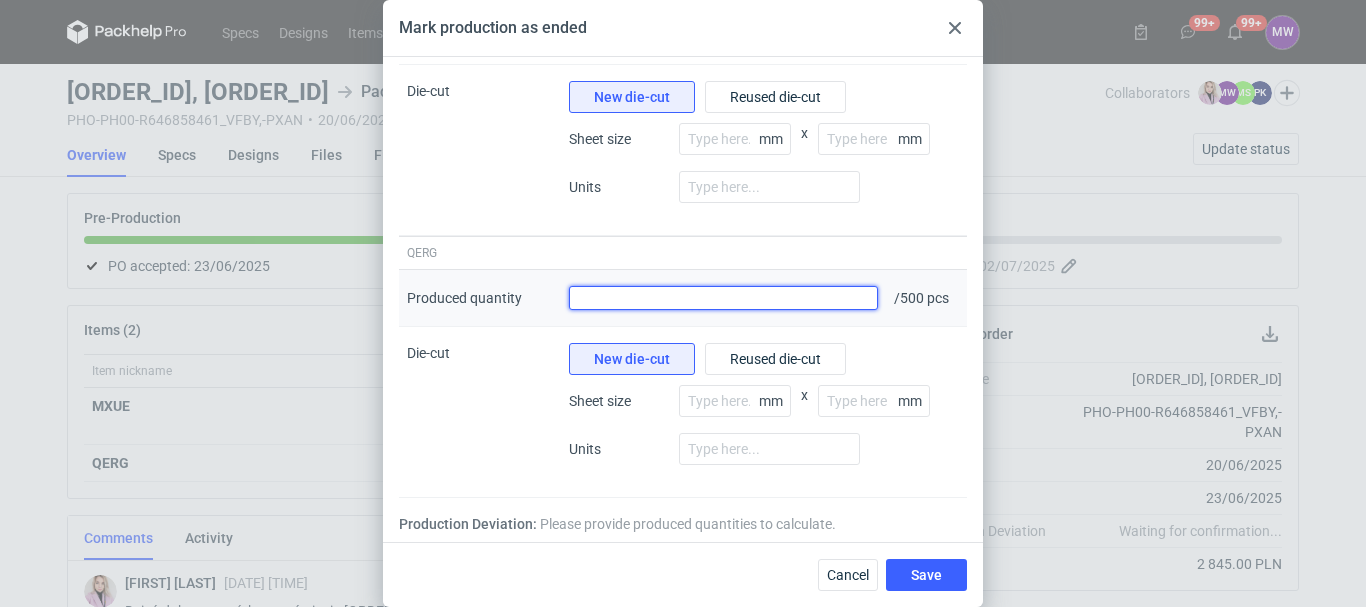 click on "Produced quantity" at bounding box center (723, 298) 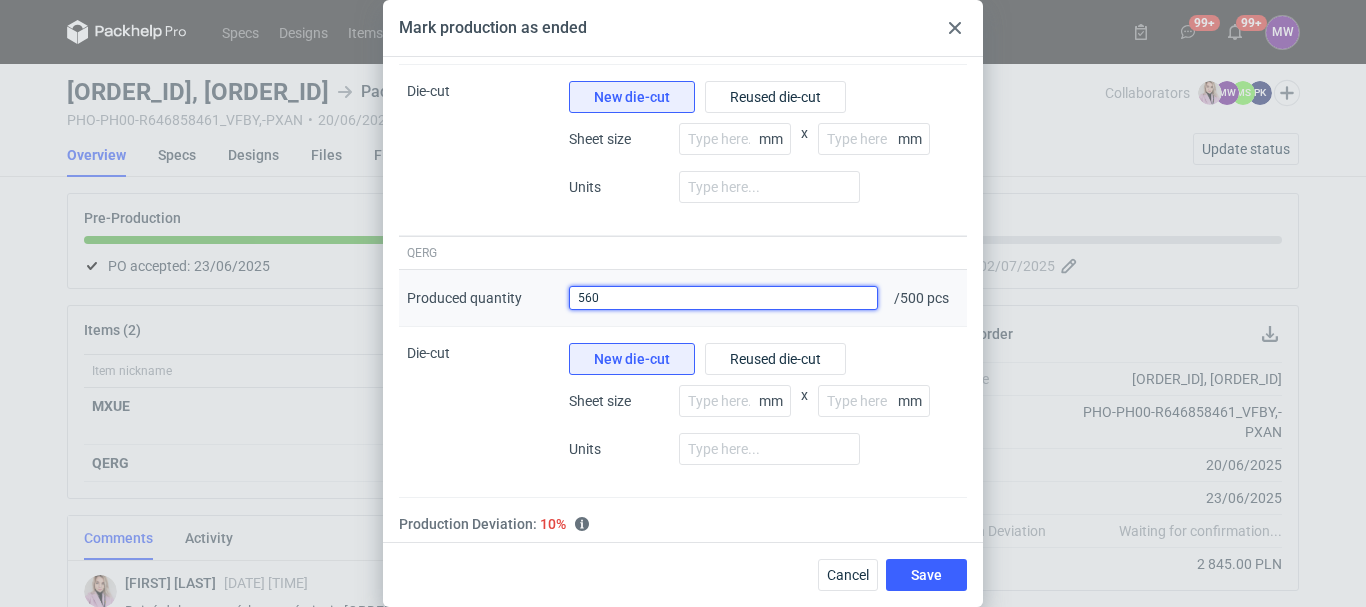 click on "560" at bounding box center (723, 298) 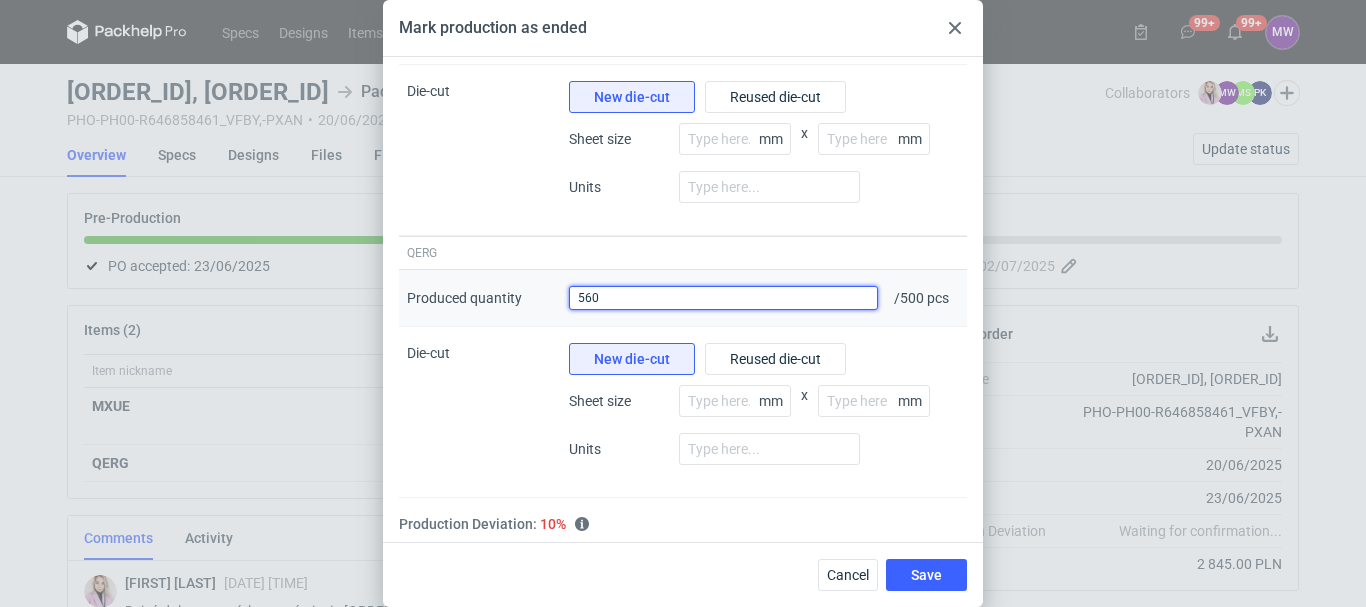 click on "560" at bounding box center (723, 298) 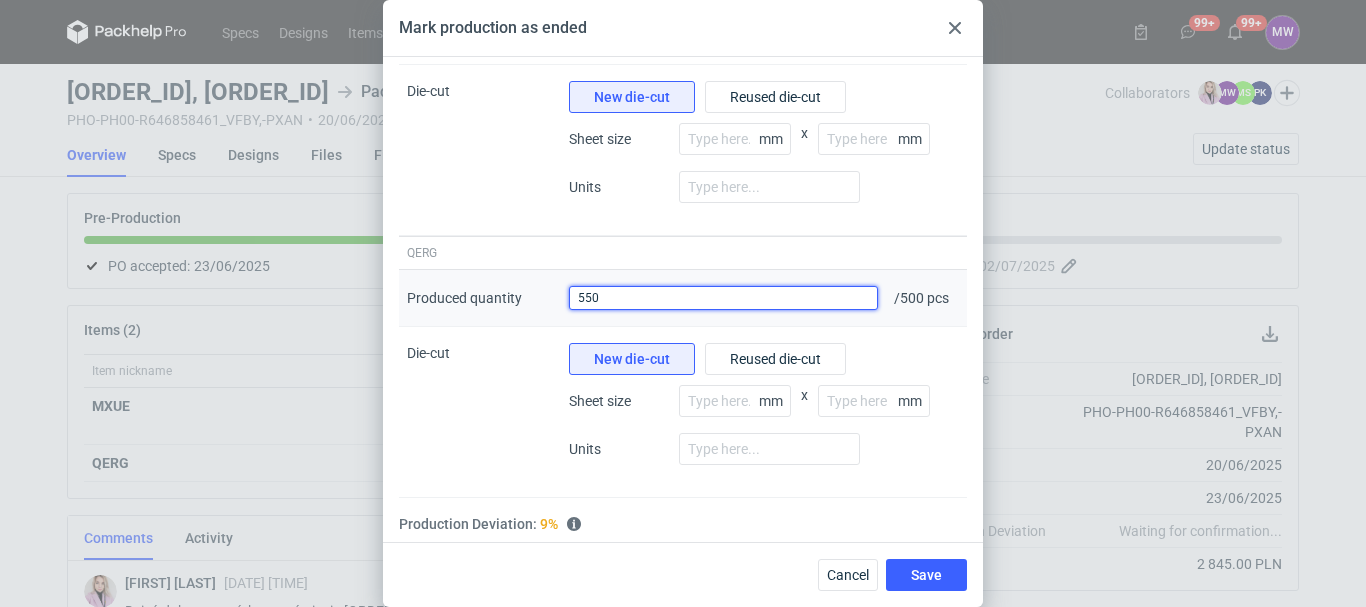 click on "550" at bounding box center (723, 298) 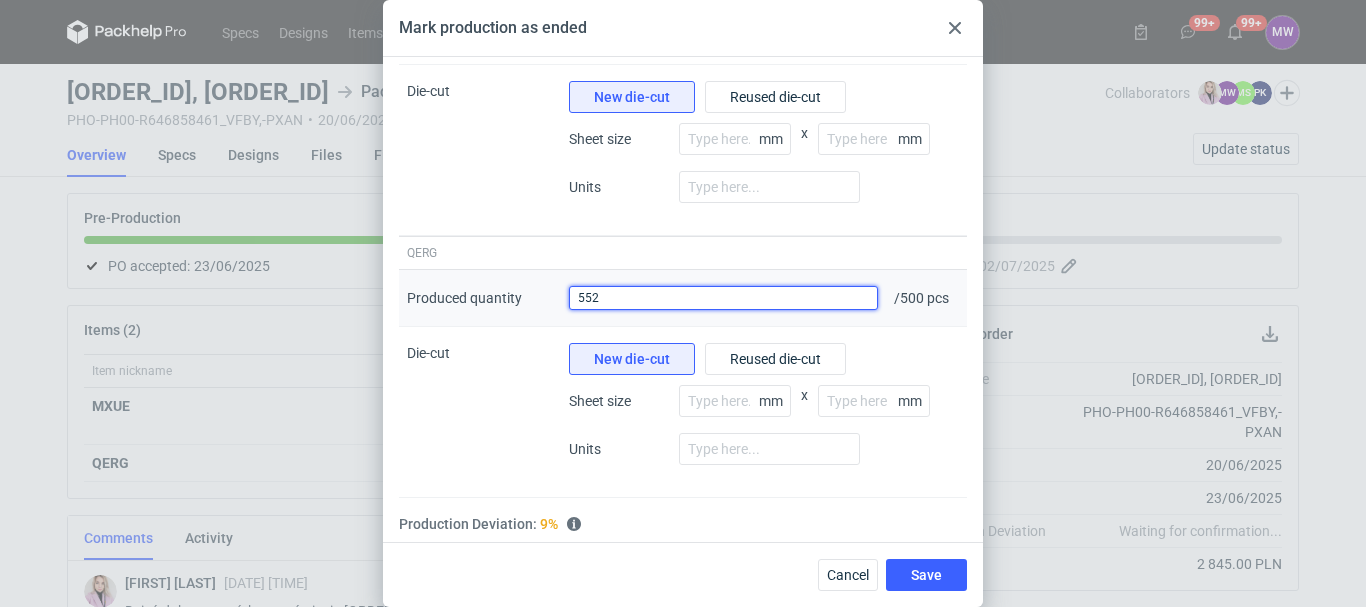 scroll, scrollTop: 0, scrollLeft: 0, axis: both 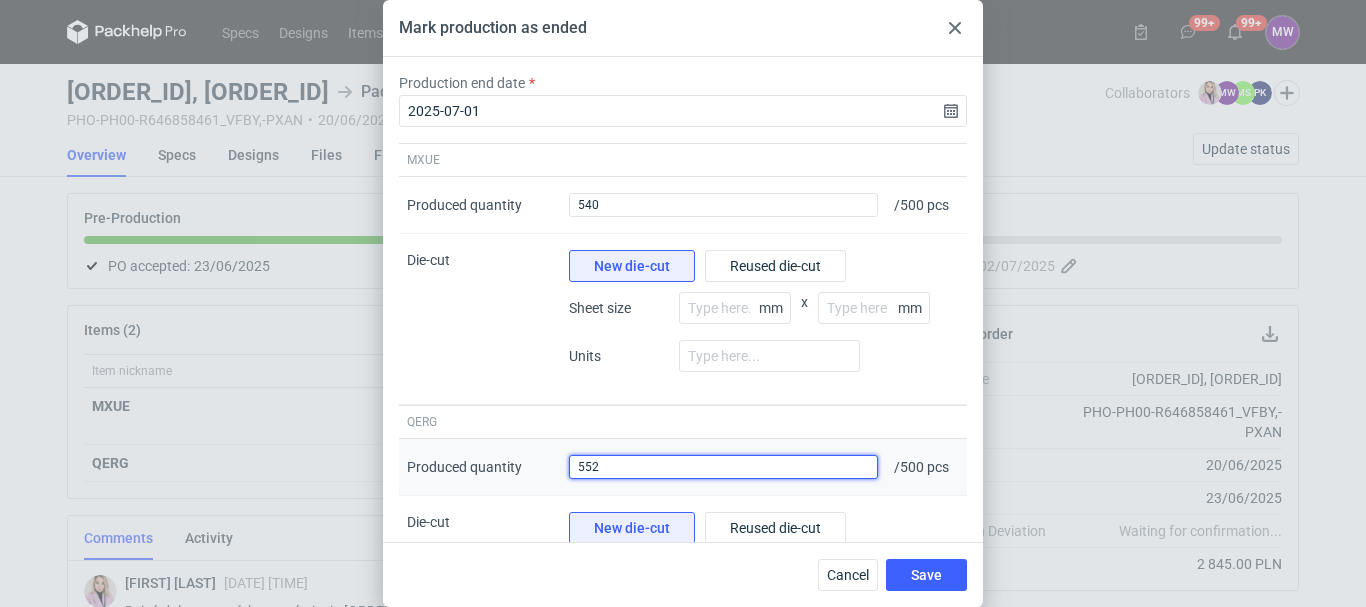 click on "552" at bounding box center [723, 467] 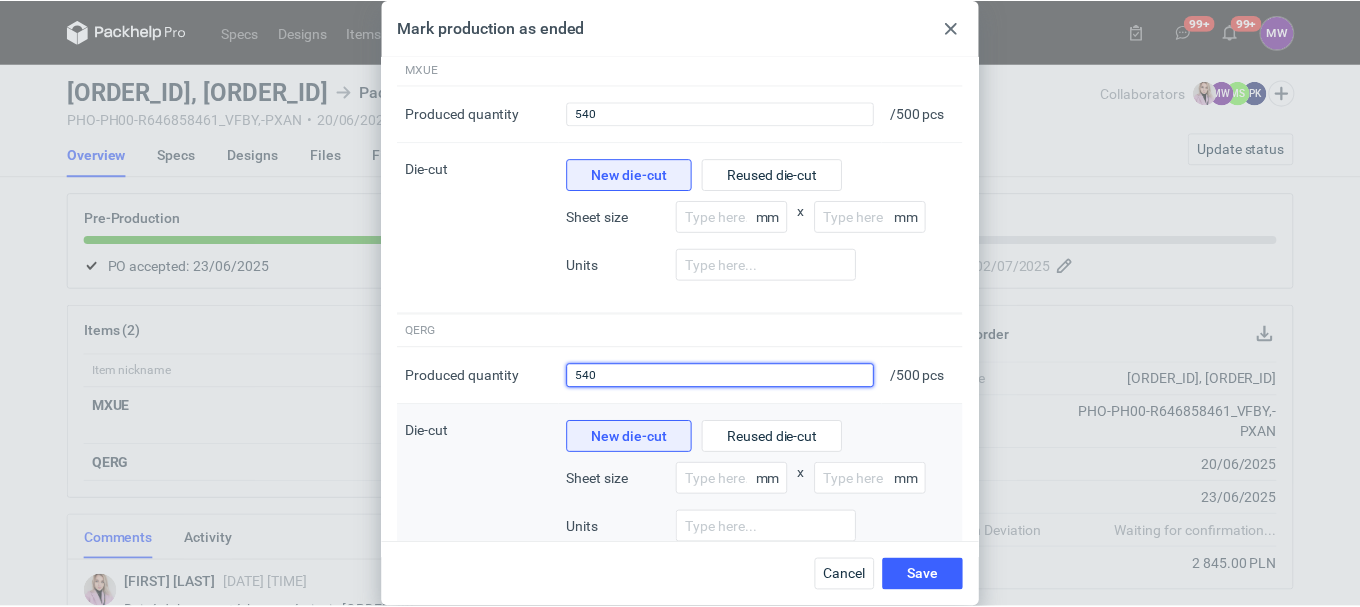 scroll, scrollTop: 169, scrollLeft: 0, axis: vertical 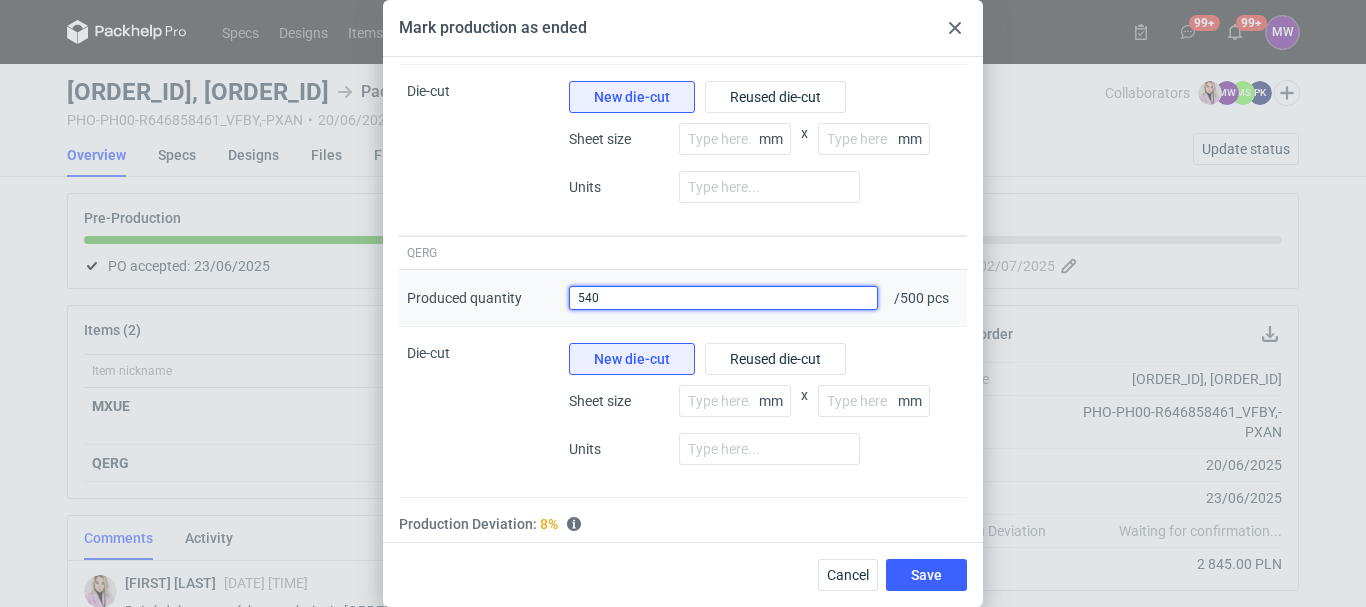 click on "540" at bounding box center (723, 298) 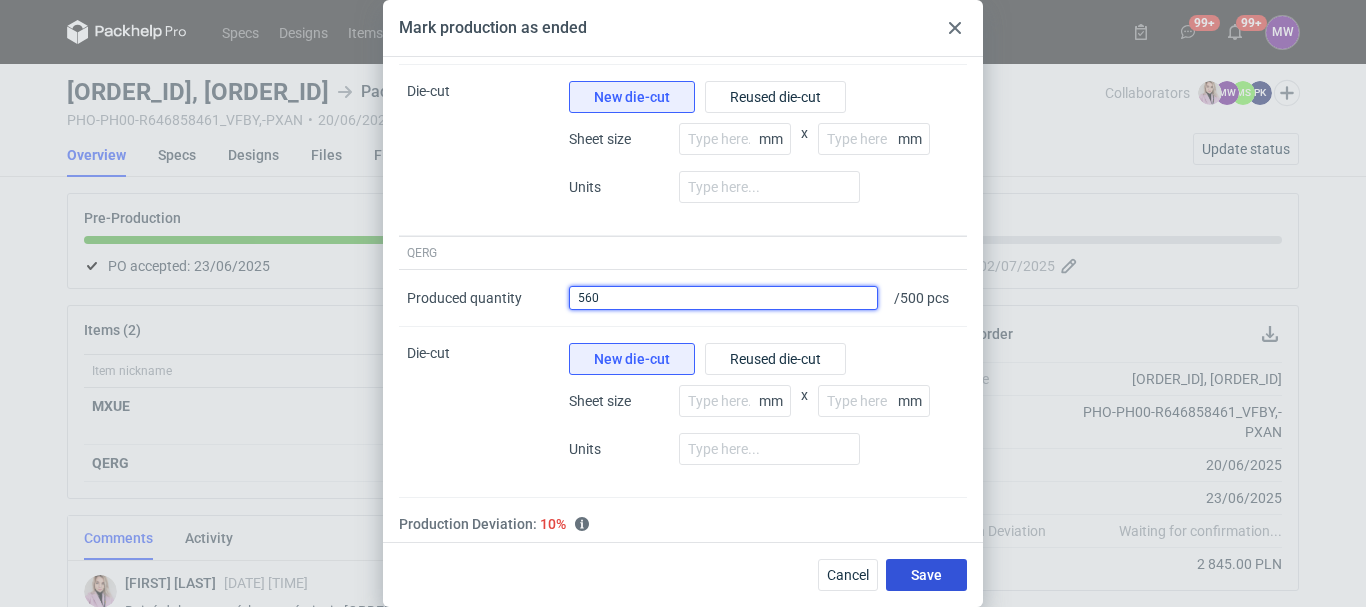 type on "560" 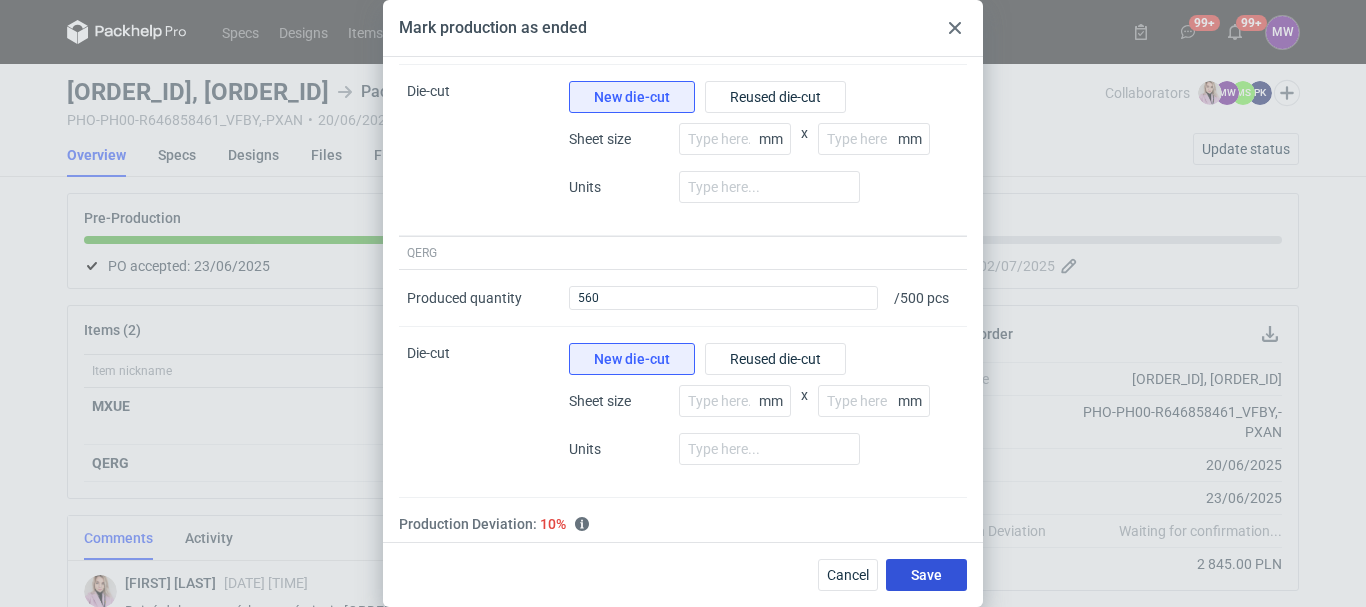 click on "Save" at bounding box center (926, 575) 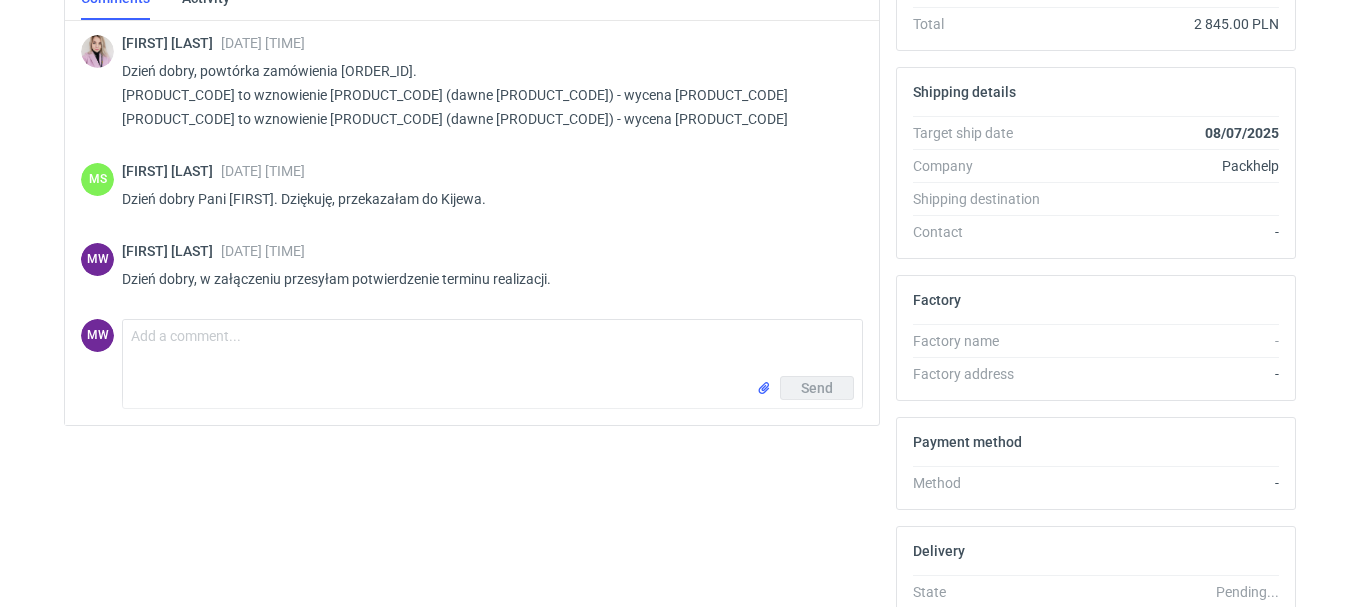scroll, scrollTop: 598, scrollLeft: 0, axis: vertical 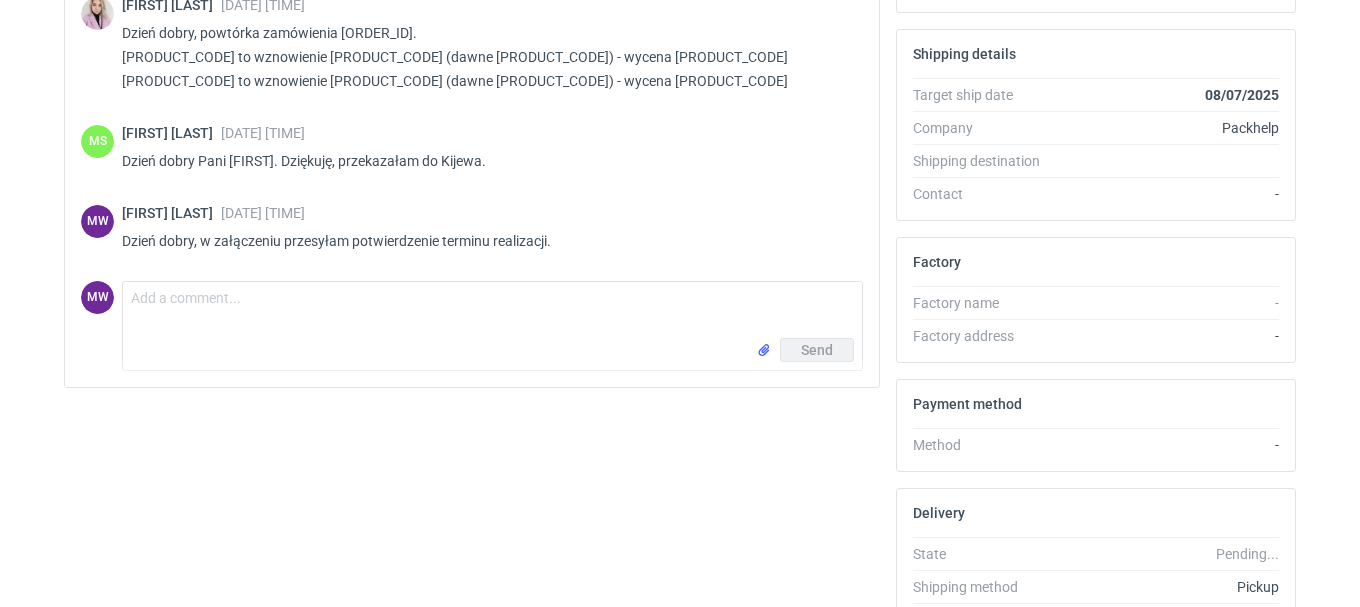 click on "Items (2) Item nickname Item ID Produced Ordered Unit price Net total MXUE PHI-PH00-A04468 540 pcs 500   pcs 2.90 PLN 1 450.00 PLN Comments Activity [FIRST] [LAST] [DATE] [TIME] Dzień dobry, powtórka zamówienia R540539664.
VFBY to wznowienie KNKM (dawne MXUE) - wycena CAFH-1
PXAN to wznowienie AGBB (dawne QERG) - wycena CAFG-1 MS Magdalena Szumiło [DATE] [TIME] Dzień dobry Pani Klaudio. Dziękuję, przekazałam do Kijewa. MW Magdalena Wróblewska [DATE] [TIME] Dzień dobry, w załączeniu przesyłam potwierdzenie terminu realizacji. MW Comment message Send" at bounding box center (472, 185) 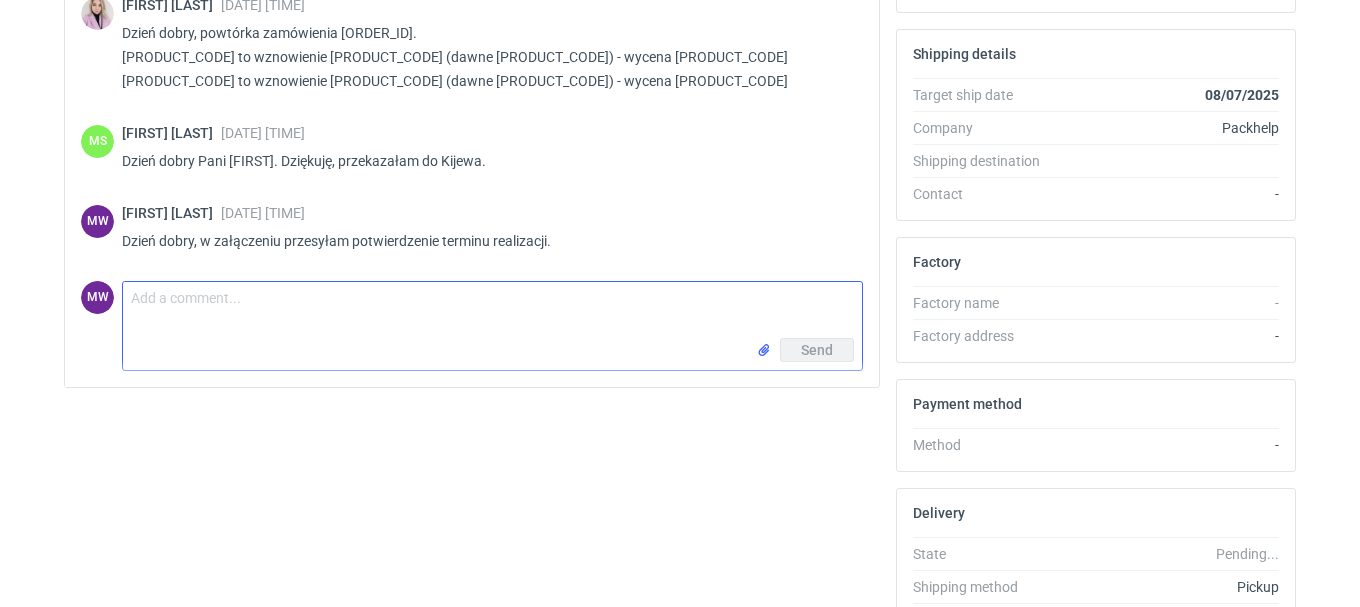 click on "Comment message" at bounding box center (492, 310) 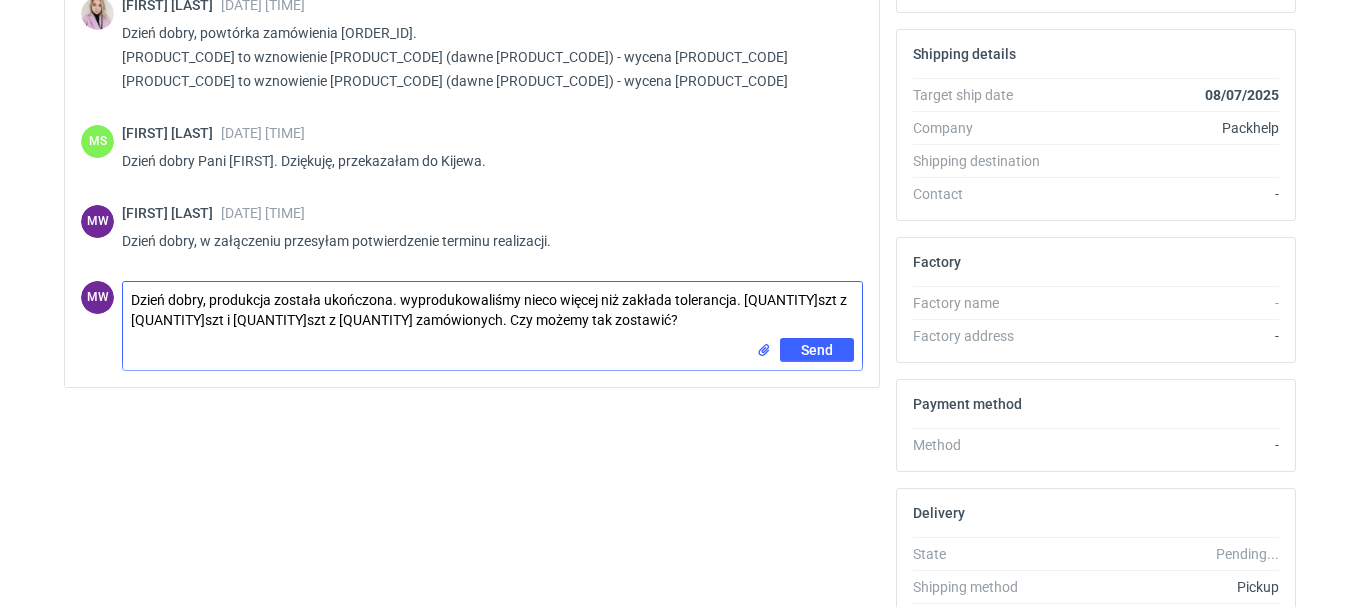 click on "Dzień dobry, produkcja została ukończona. wyprodukowaliśmy nieco więcej niż zakłada tolerancja. [QUANTITY]szt z [QUANTITY]szt i [QUANTITY]szt z [QUANTITY] zamówionych. Czy możemy tak zostawić?" at bounding box center (492, 310) 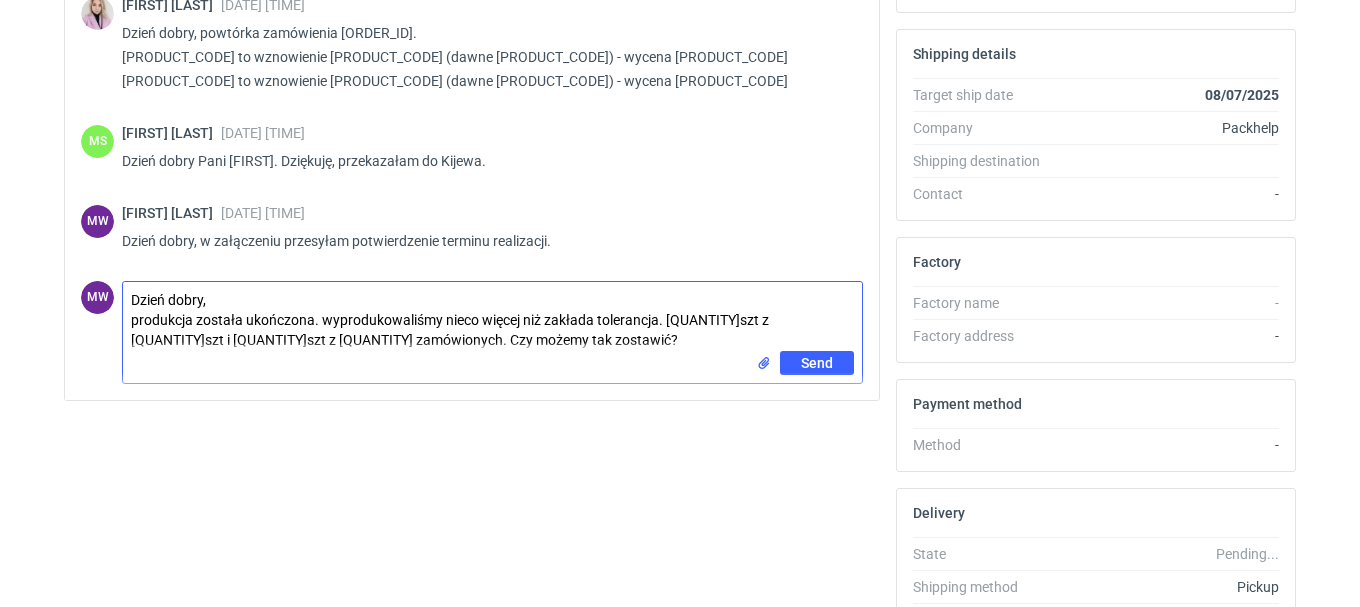 click on "Dzień dobry,
produkcja została ukończona. wyprodukowaliśmy nieco więcej niż zakłada tolerancja. [QUANTITY]szt z [QUANTITY]szt i [QUANTITY]szt z [QUANTITY] zamówionych. Czy możemy tak zostawić?" at bounding box center (492, 316) 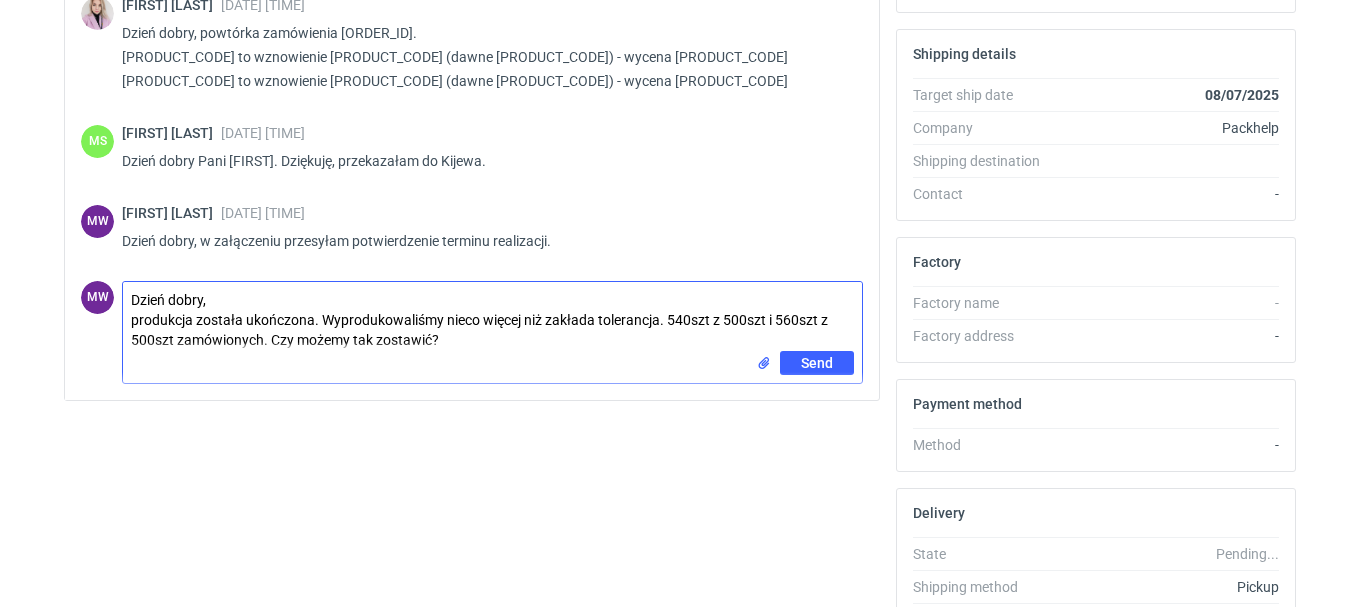 type on "Dzień dobry,
produkcja została ukończona. Wyprodukowaliśmy nieco więcej niż zakłada tolerancja. 540szt z 500szt i 560szt z 500szt zamówionych. Czy możemy tak zostawić?" 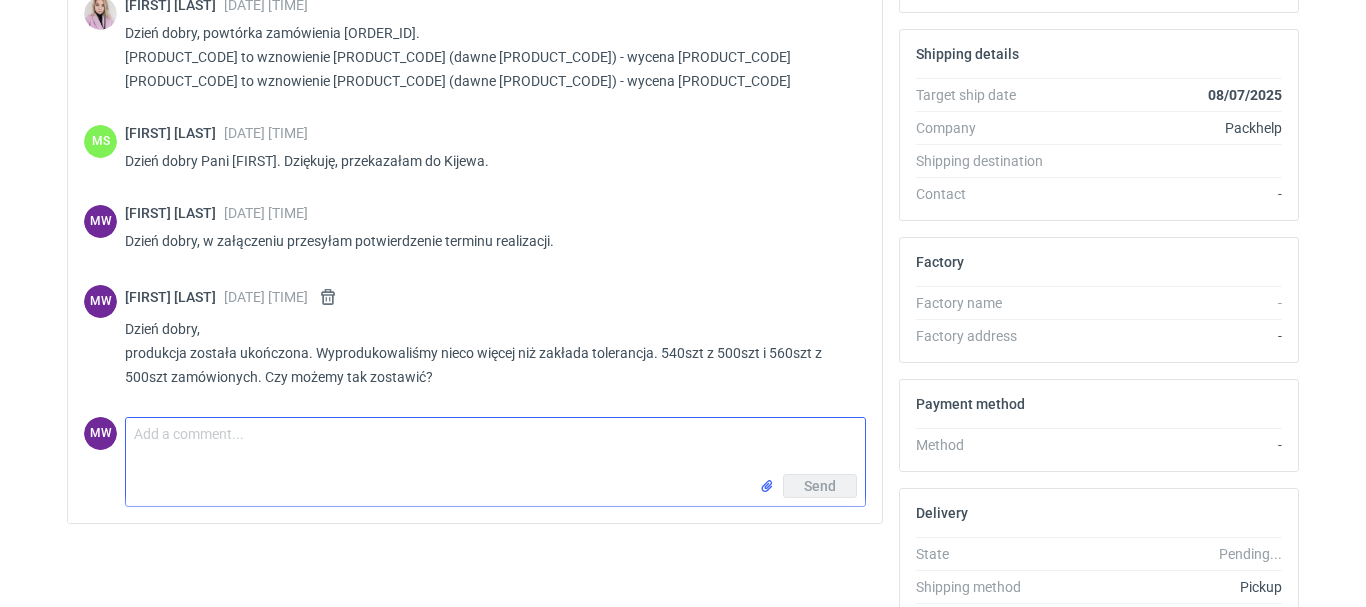 scroll, scrollTop: 0, scrollLeft: 0, axis: both 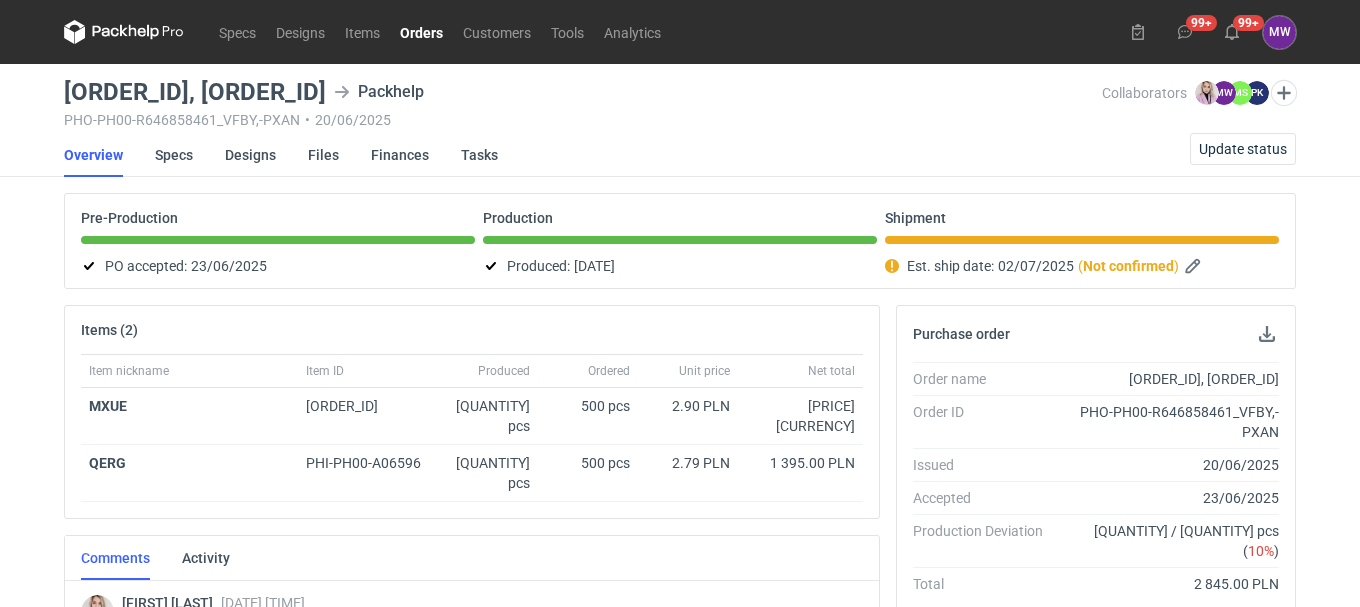 click on "Orders" at bounding box center (421, 32) 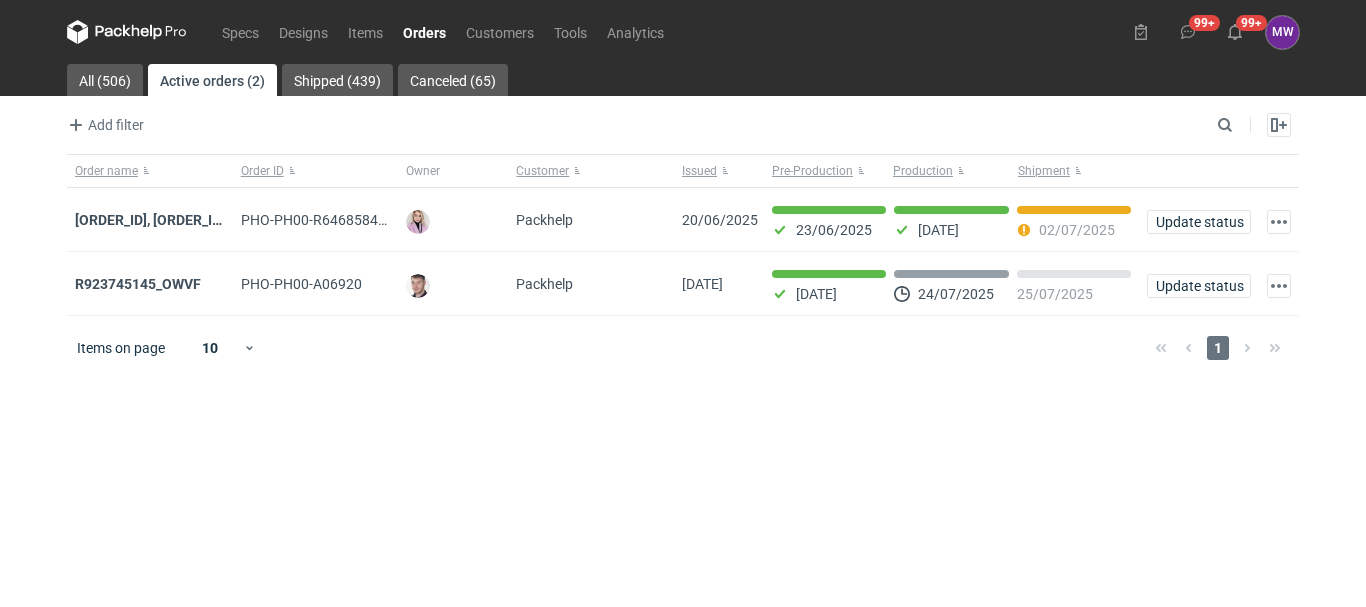 click on "Items on page 10 1" at bounding box center [683, 348] 